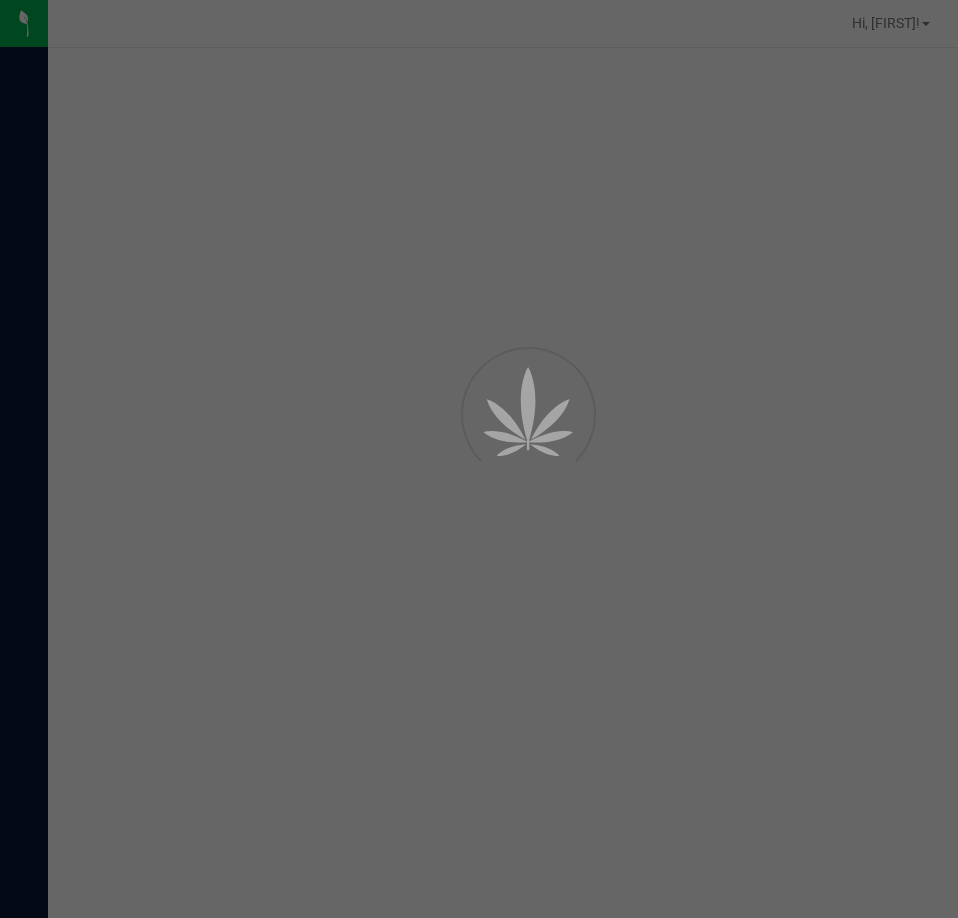 scroll, scrollTop: 0, scrollLeft: 0, axis: both 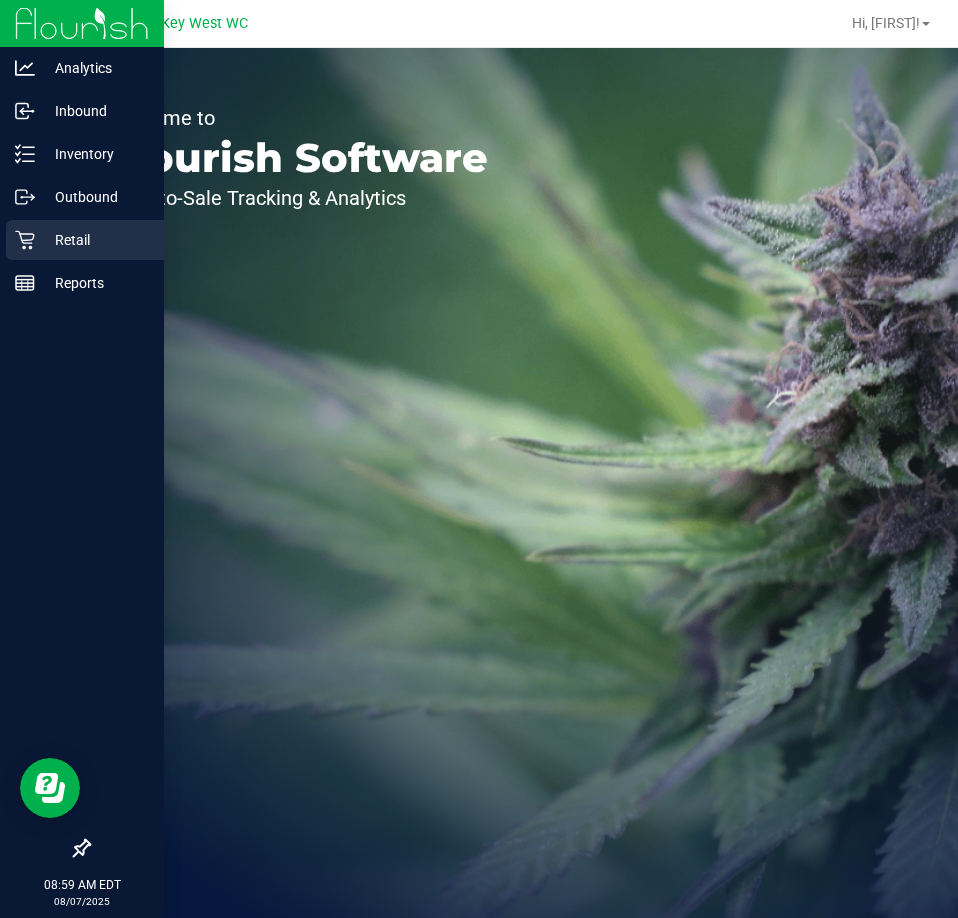 click 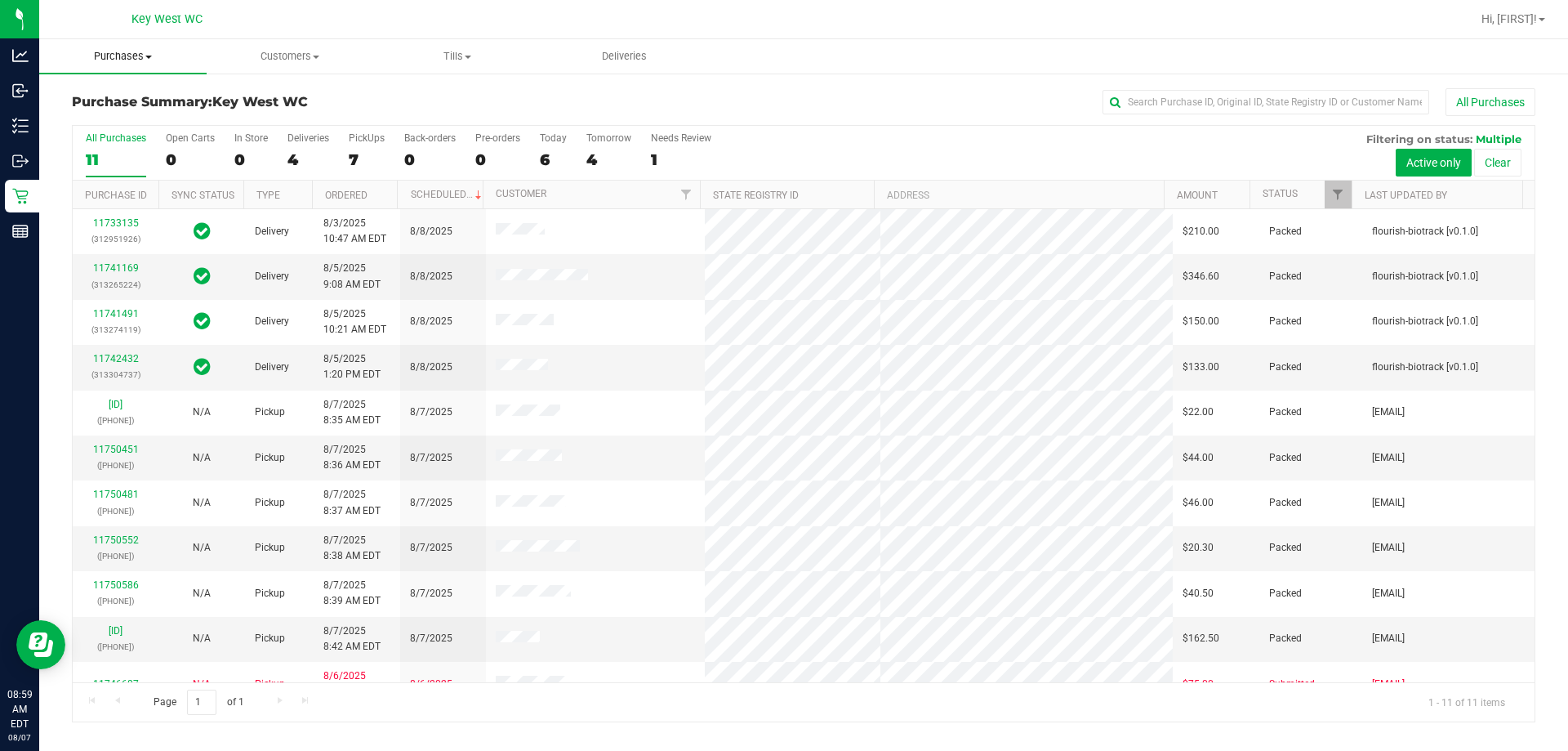 click on "Purchases" at bounding box center (122, 56) 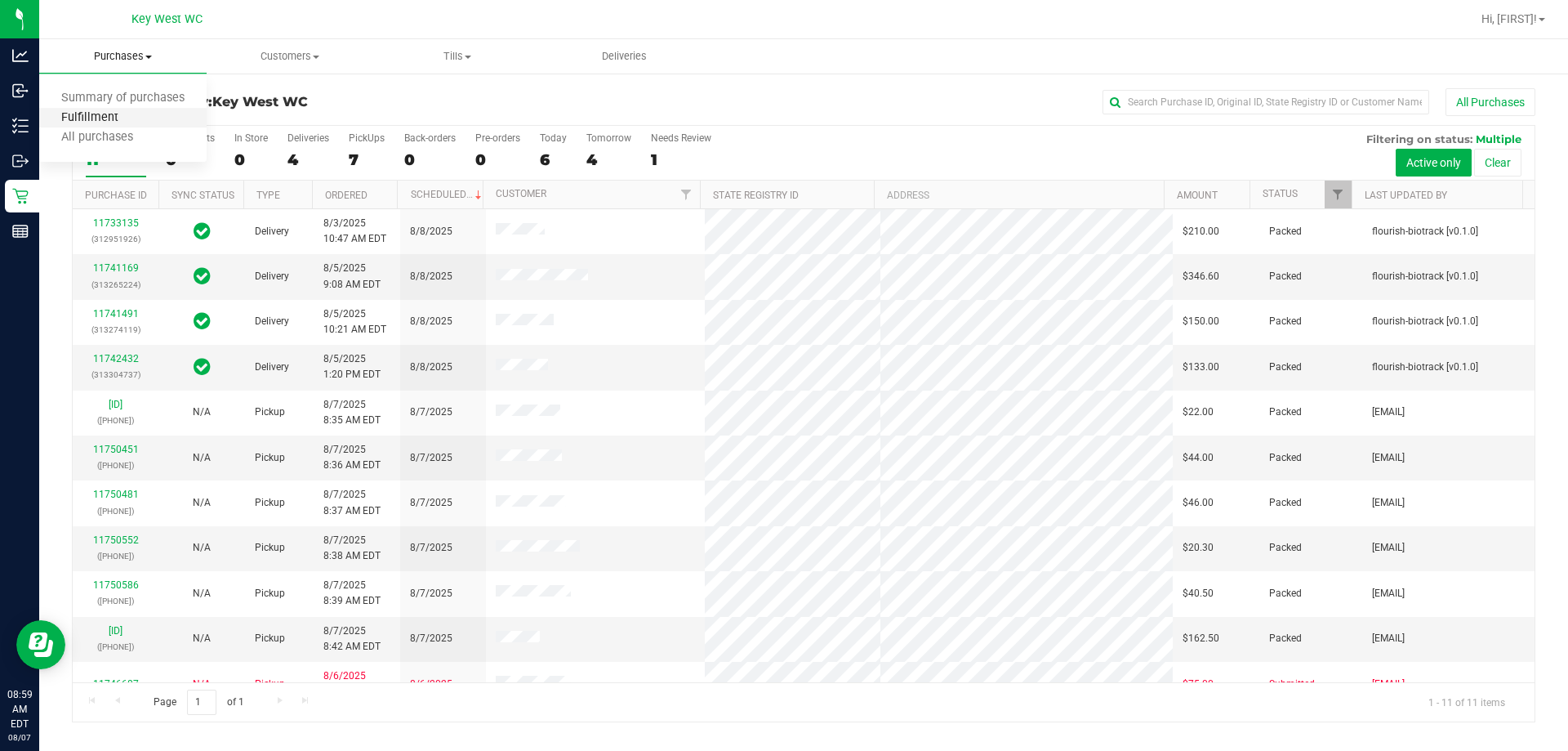 click on "Fulfillment" at bounding box center (90, 118) 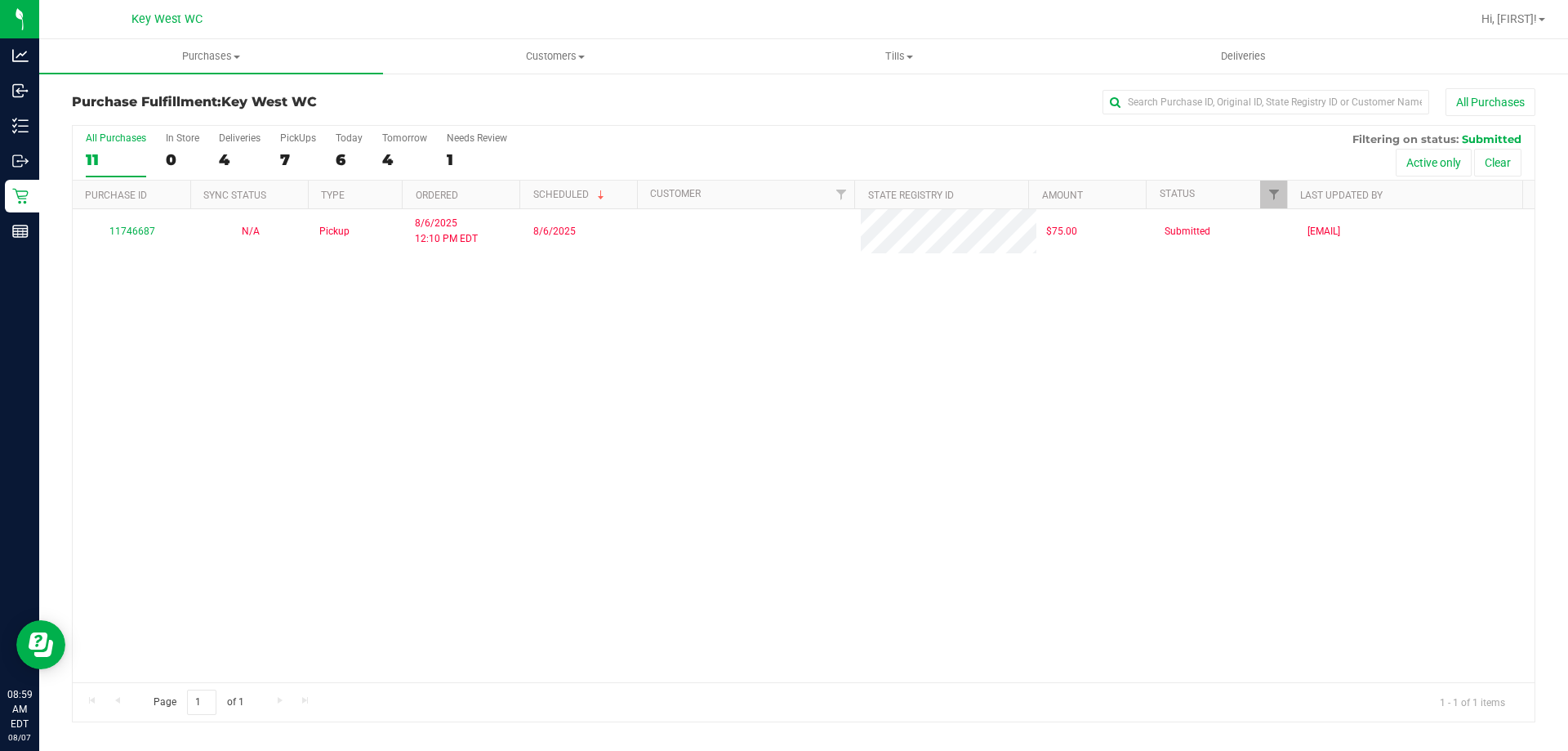 click on "[ID]
N/A
Pickup [MONTH]/[DAY]/[YEAR] [TIME] [TIMEZONE] [MONTH]/[DAY]/[YEAR]
[PRICE]
Submitted [EMAIL]" at bounding box center (804, 445) 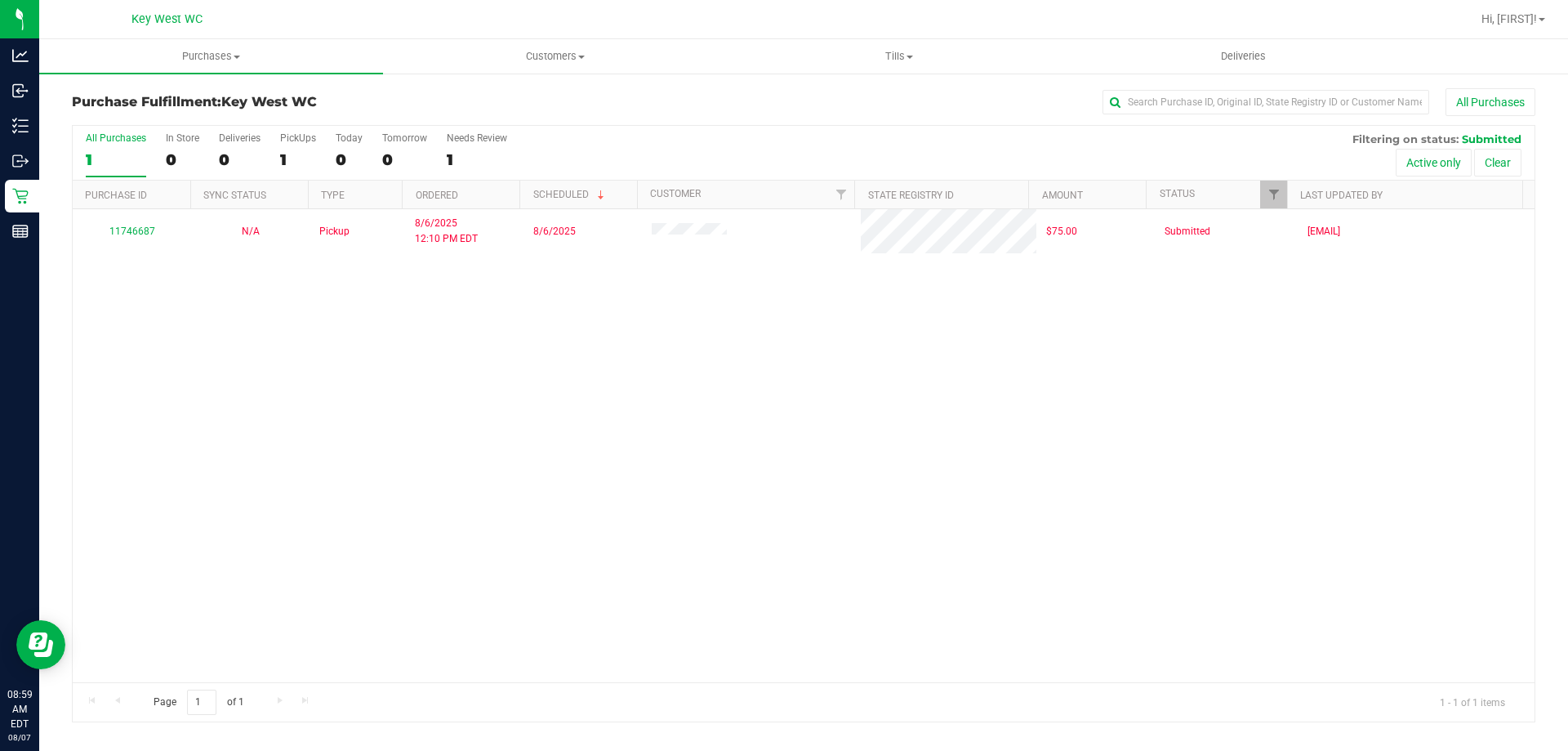 click on "[ID]
N/A
Pickup [MONTH]/[DAY]/[YEAR] [TIME] [TIMEZONE] [MONTH]/[DAY]/[YEAR]
[PRICE]
Submitted [EMAIL]" at bounding box center [804, 445] 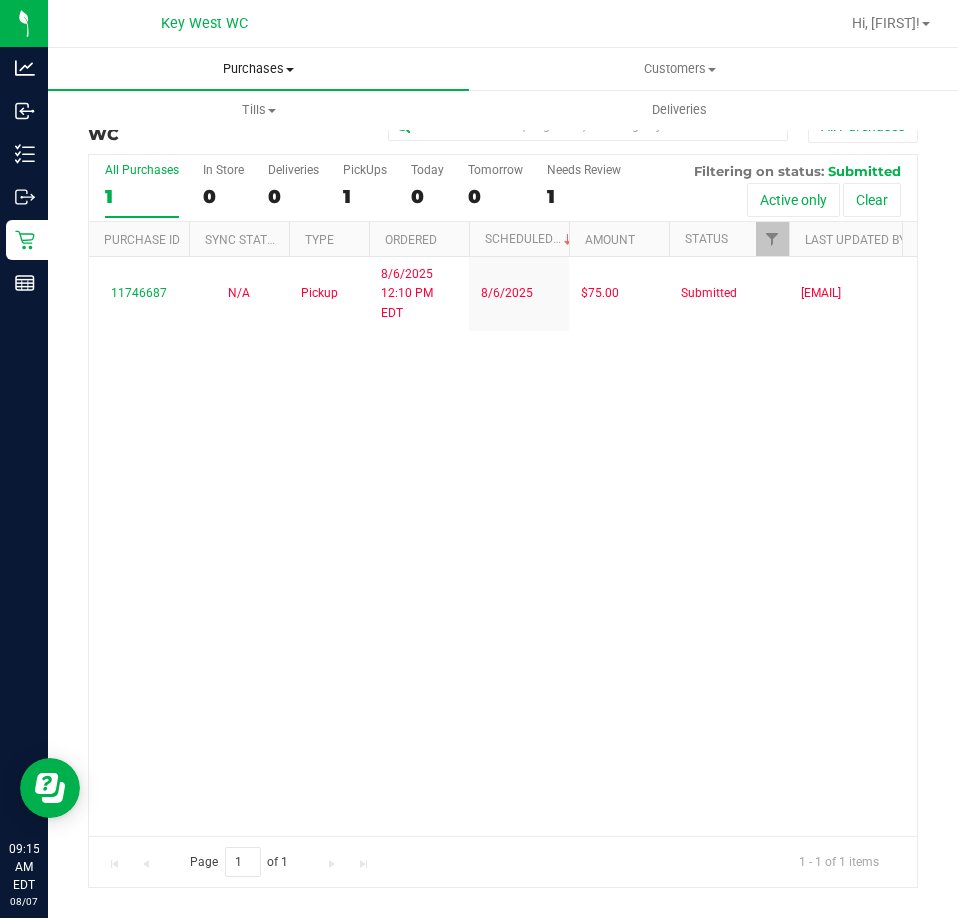 click on "Purchases" at bounding box center [258, 69] 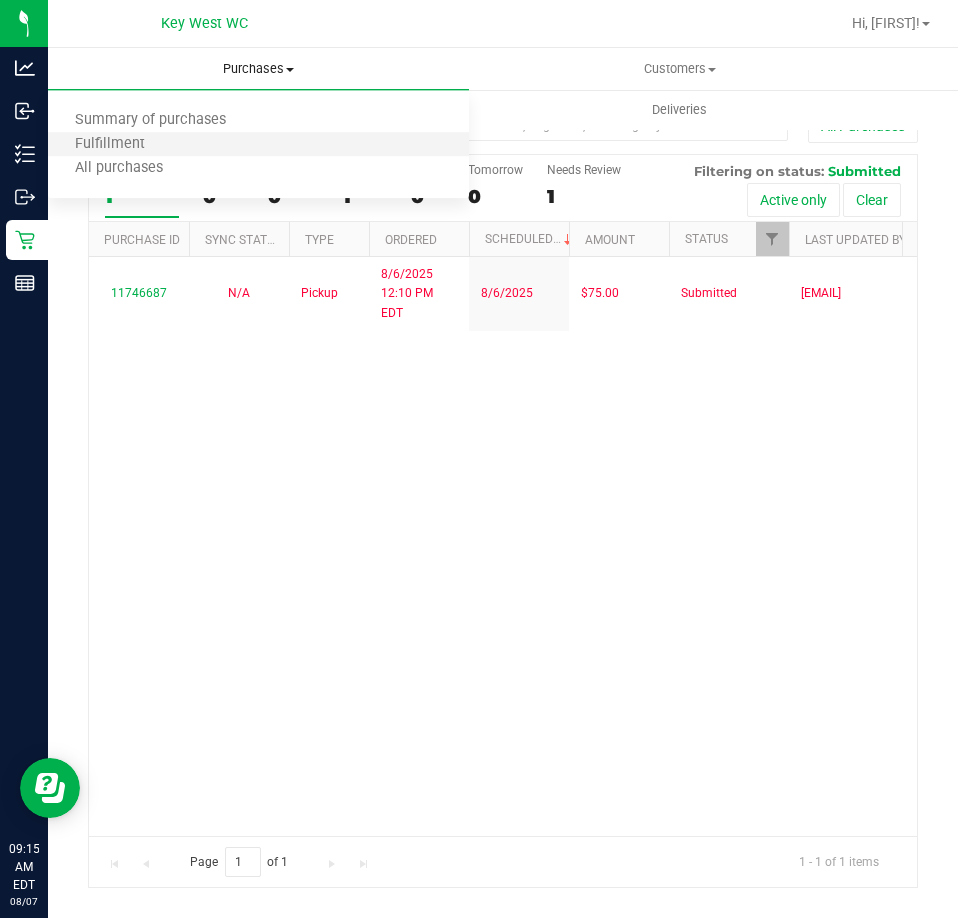 click on "Fulfillment" at bounding box center (258, 145) 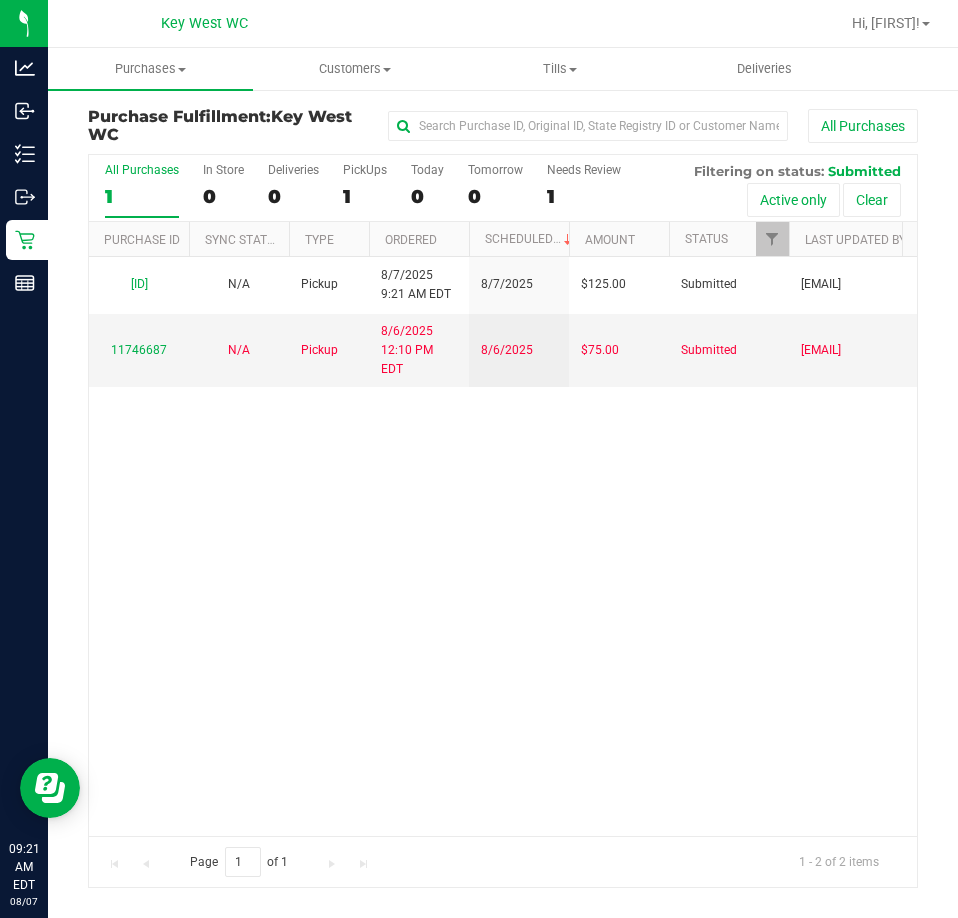 click on "[ID]
N/A
Pickup [MONTH]/[DAY]/[YEAR] [TIME] [TIMEZONE] [MONTH]/[DAY]/[YEAR]
[PRICE]
Submitted [EMAIL]
[ID]
N/A
Pickup [MONTH]/[DAY]/[YEAR] [TIME] [TIMEZONE] [MONTH]/[DAY]/[YEAR]
[PRICE]
Submitted [EMAIL]" at bounding box center [503, 546] 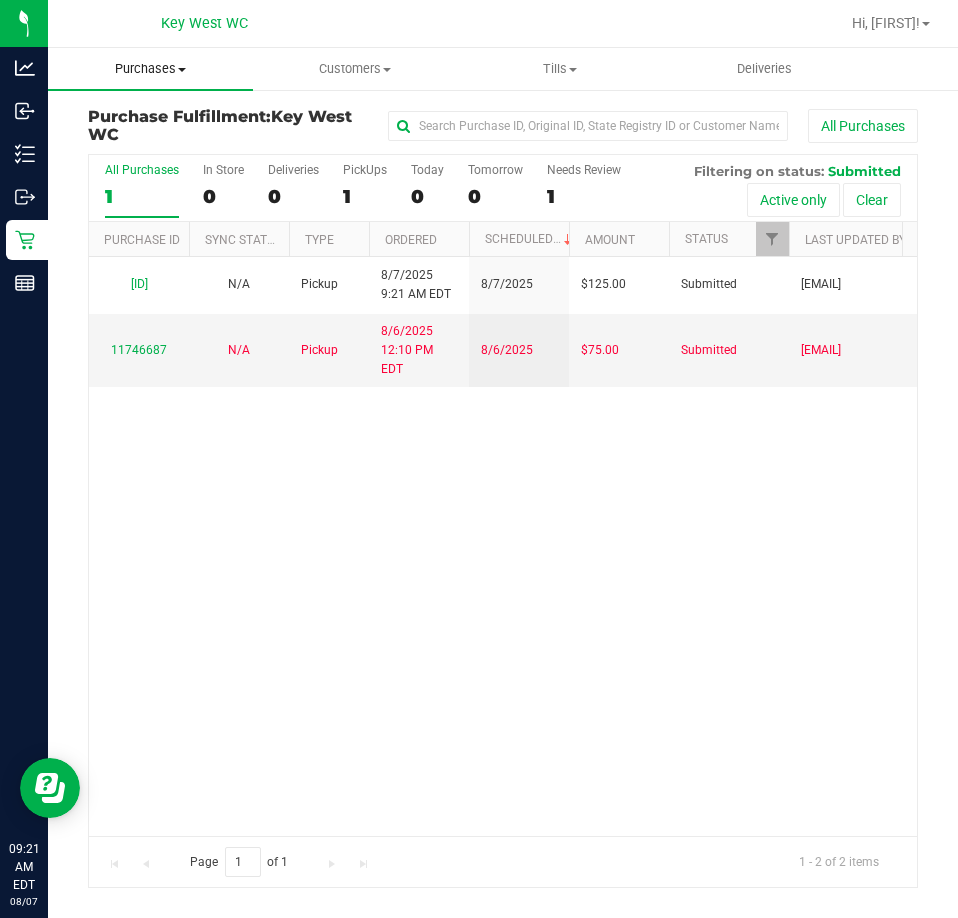 click on "Purchases" at bounding box center [150, 69] 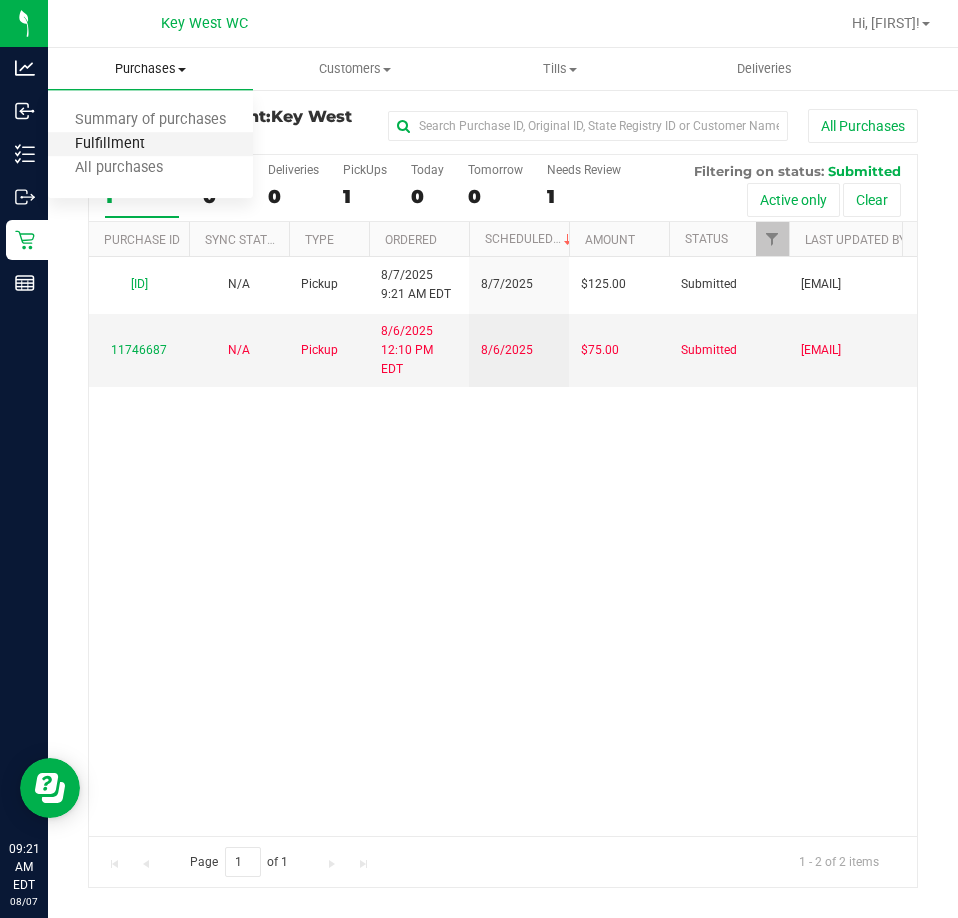 click on "Fulfillment" at bounding box center (110, 144) 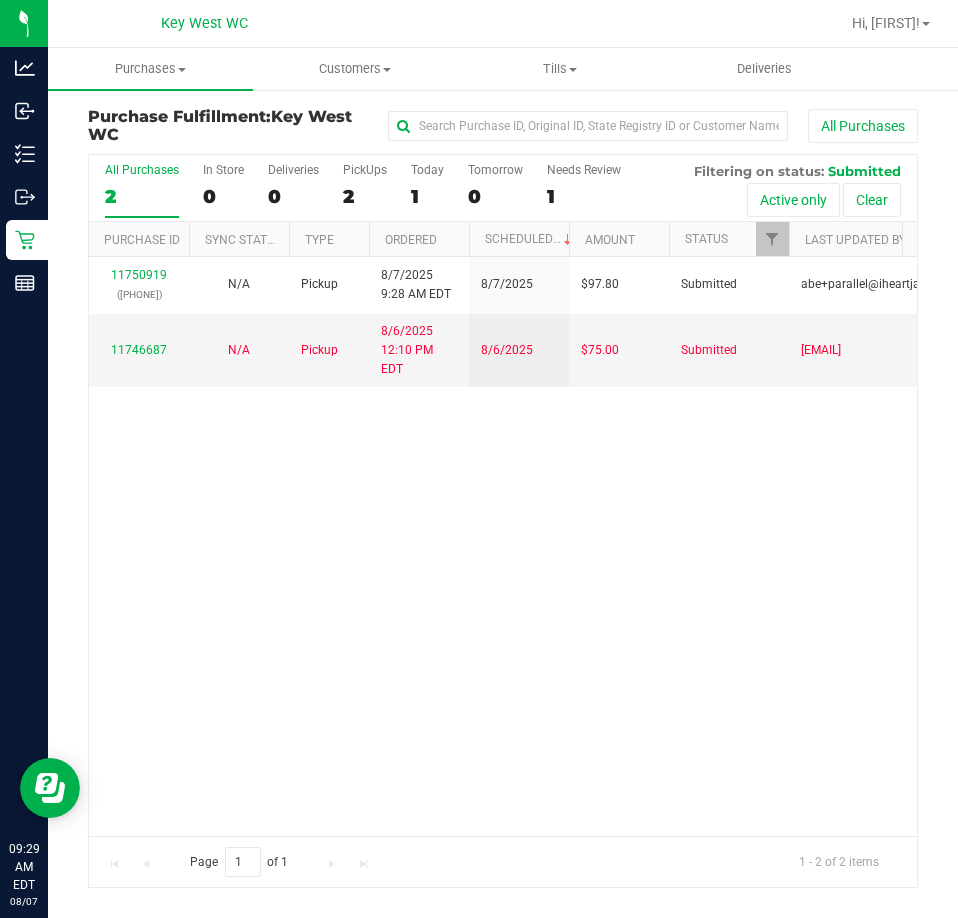 drag, startPoint x: 315, startPoint y: 515, endPoint x: 257, endPoint y: 467, distance: 75.28612 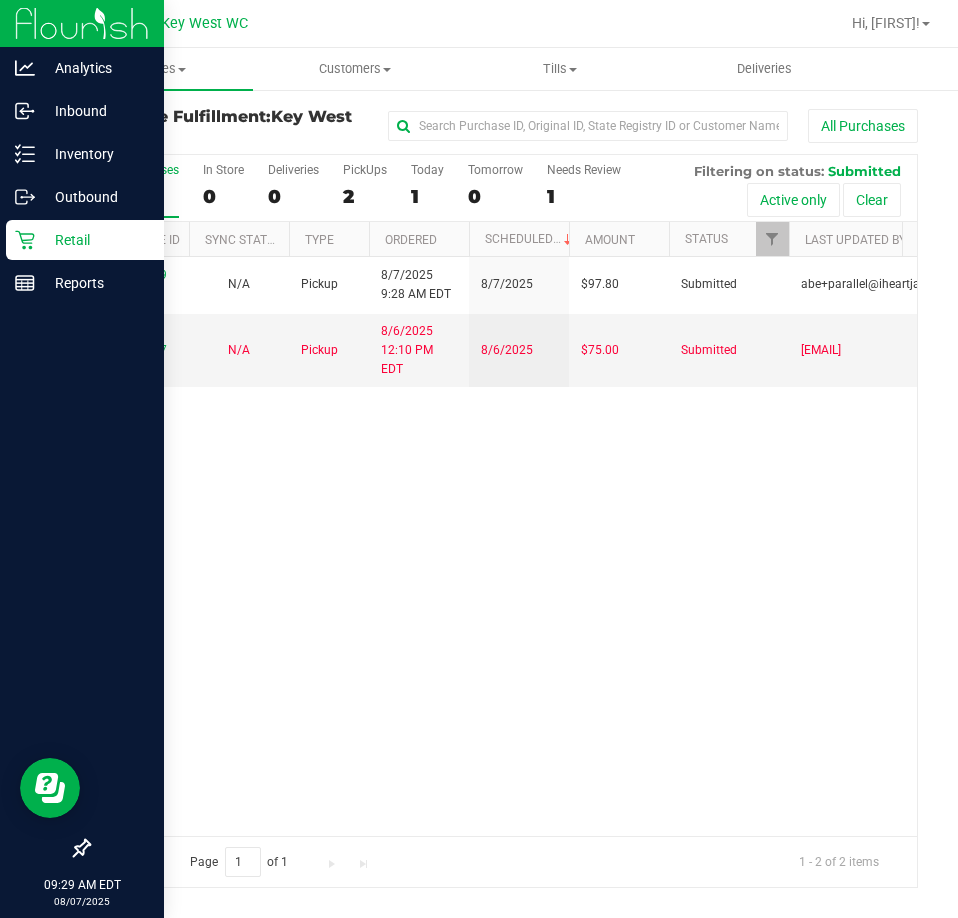 drag, startPoint x: 185, startPoint y: 517, endPoint x: 26, endPoint y: 493, distance: 160.80112 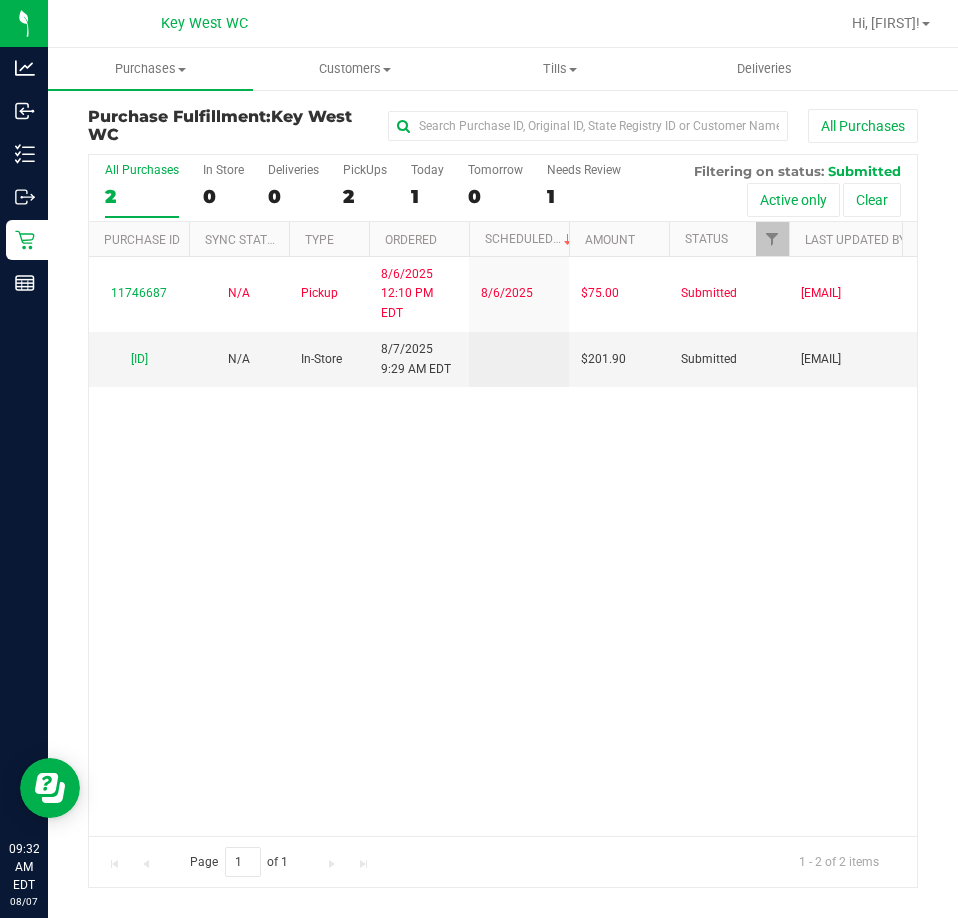 click on "[ID]
N/A
Pickup [MONTH]/[DAY]/[YEAR] [TIME] [TIMEZONE] [MONTH]/[DAY]/[YEAR]
[PRICE]
Submitted [EMAIL]
[ID]
N/A
In-Store [MONTH]/[DAY]/[YEAR] [TIME]
[PRICE]
Submitted [EMAIL]" at bounding box center (503, 546) 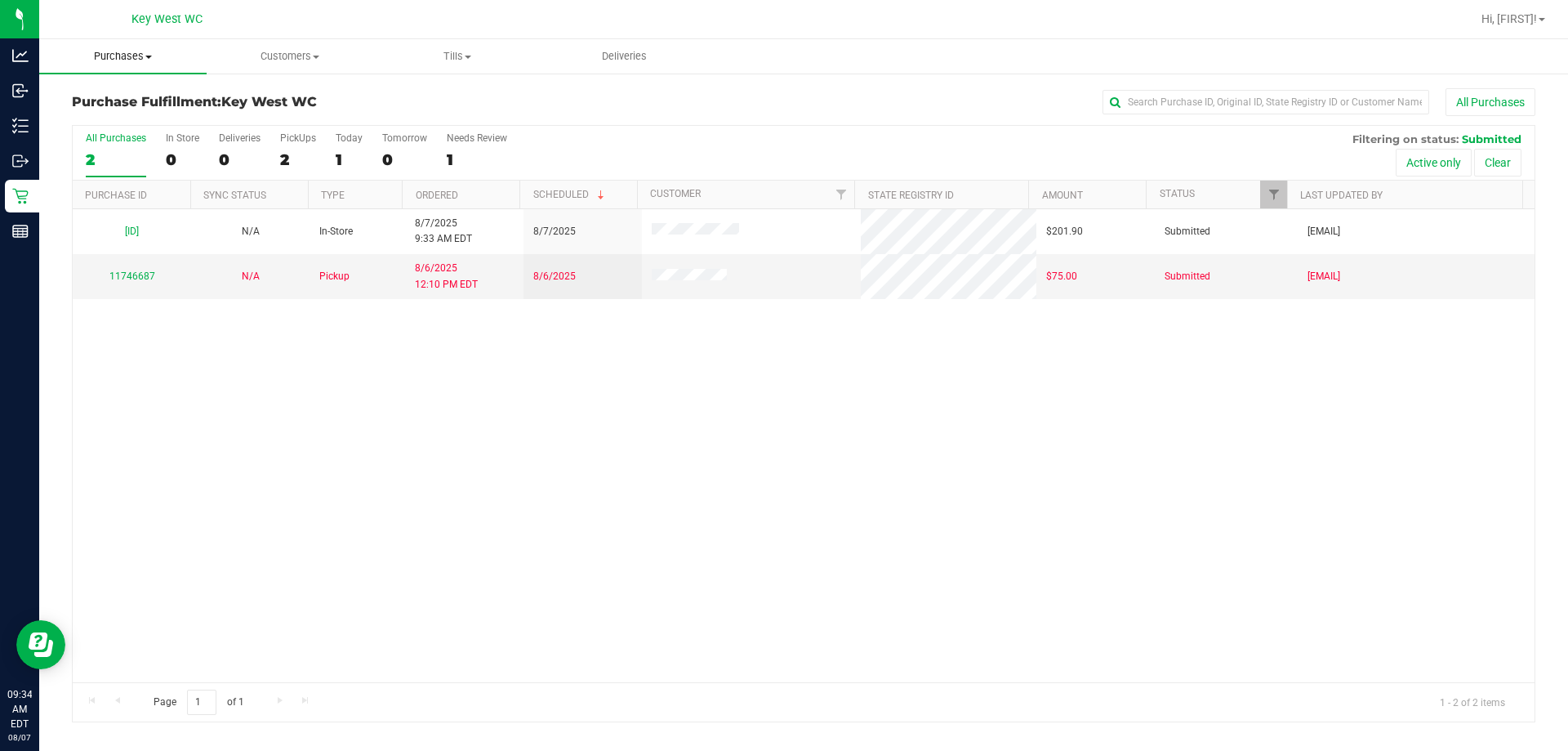 click on "Purchases" at bounding box center [122, 56] 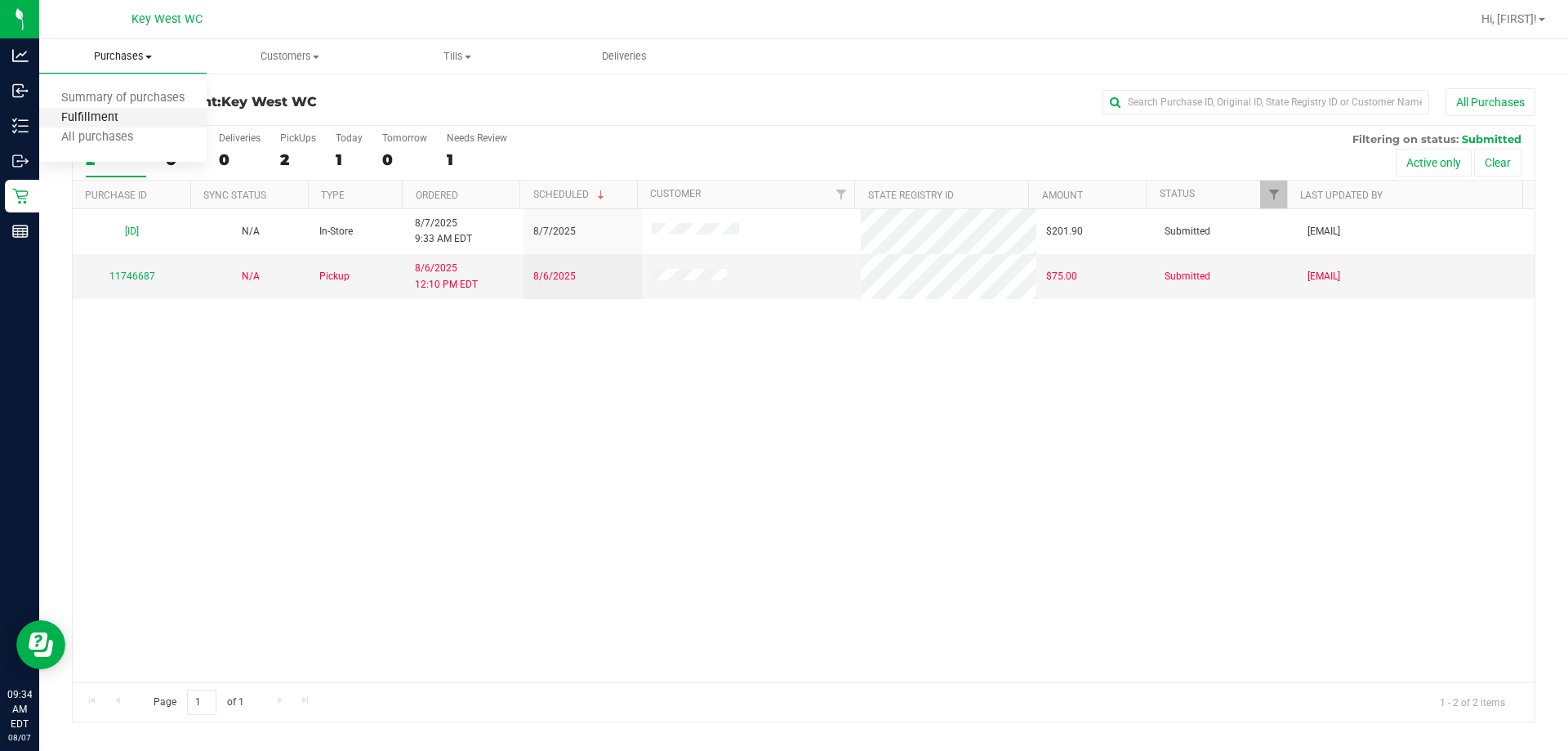 click on "Fulfillment" at bounding box center [90, 118] 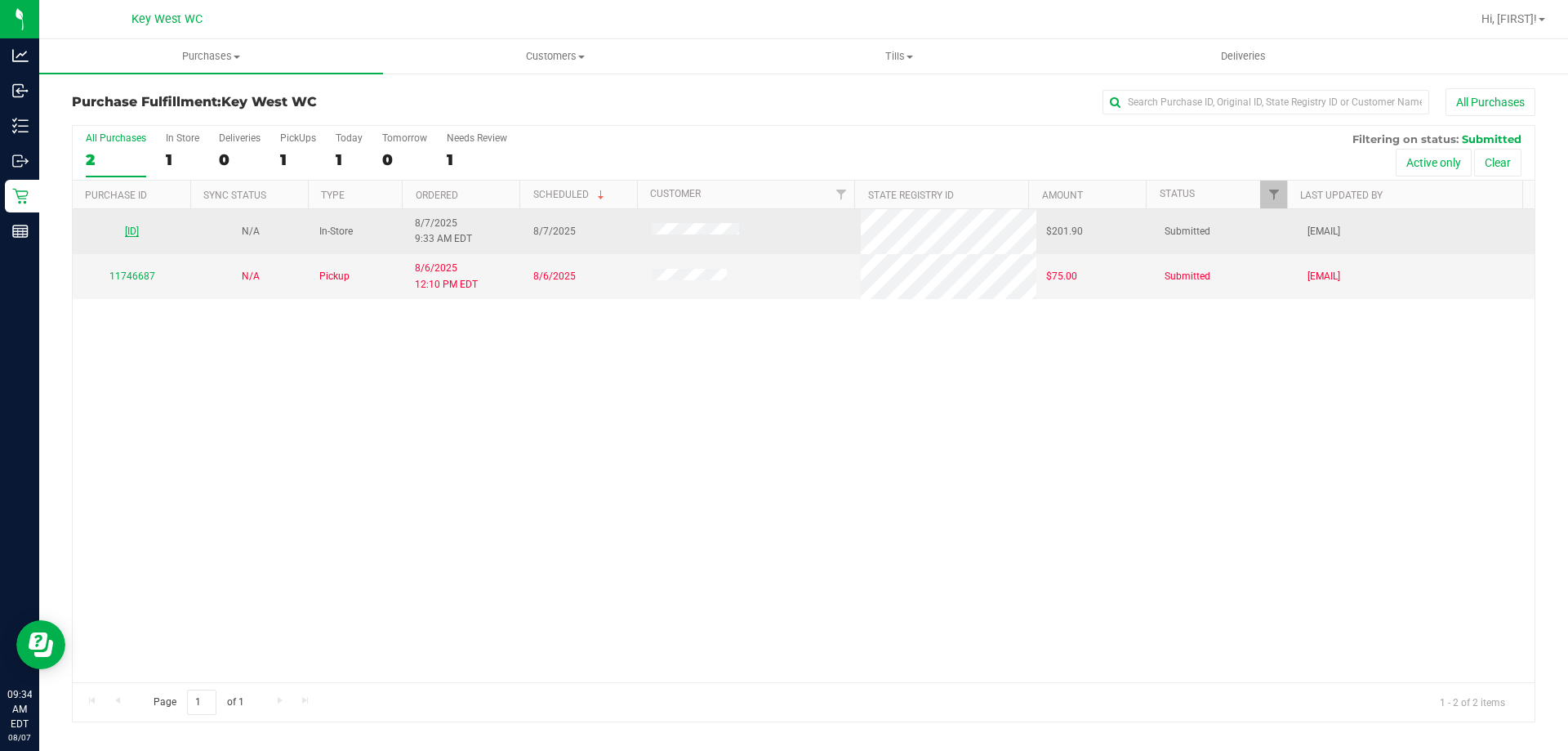 click on "[ID]" at bounding box center [131, 231] 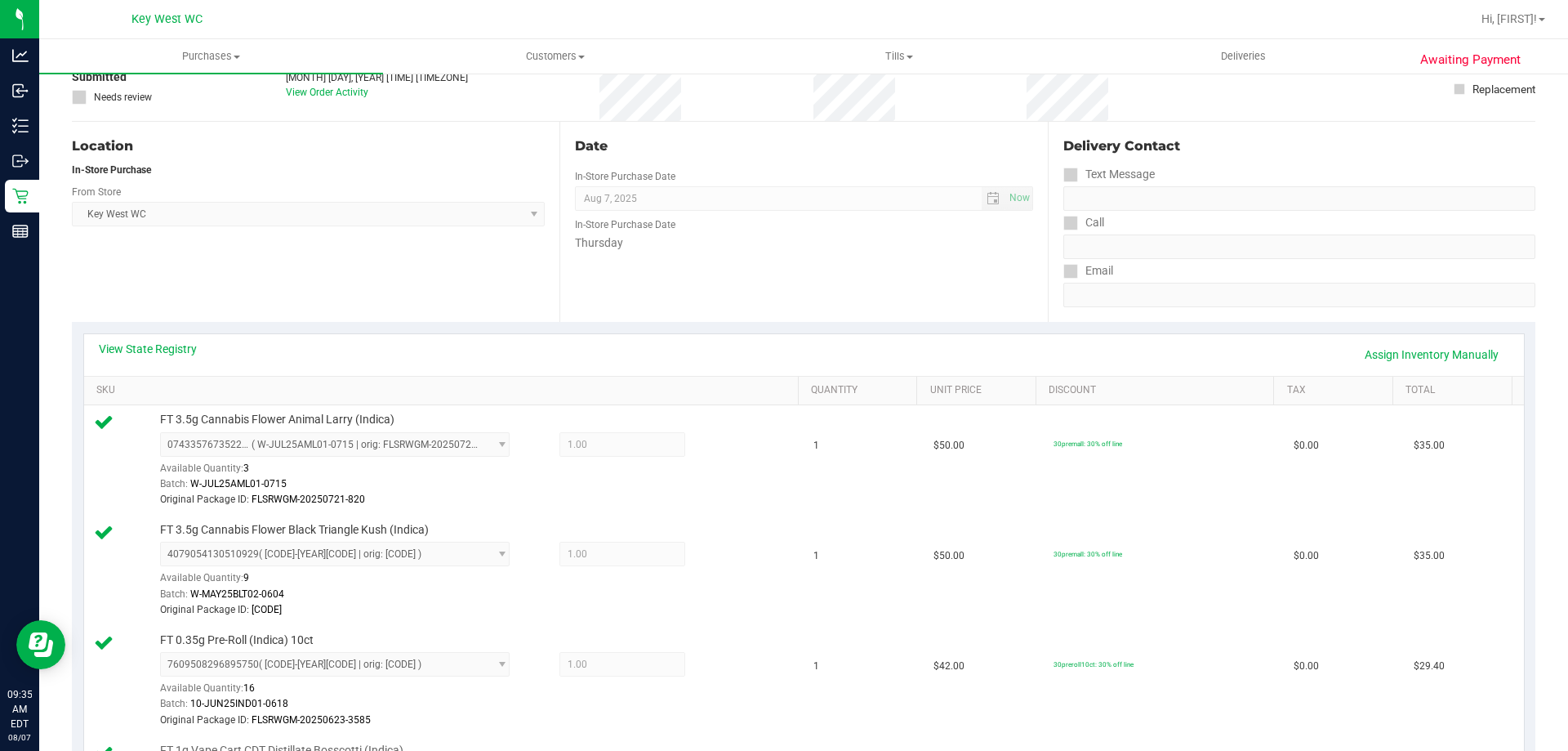 scroll, scrollTop: 0, scrollLeft: 0, axis: both 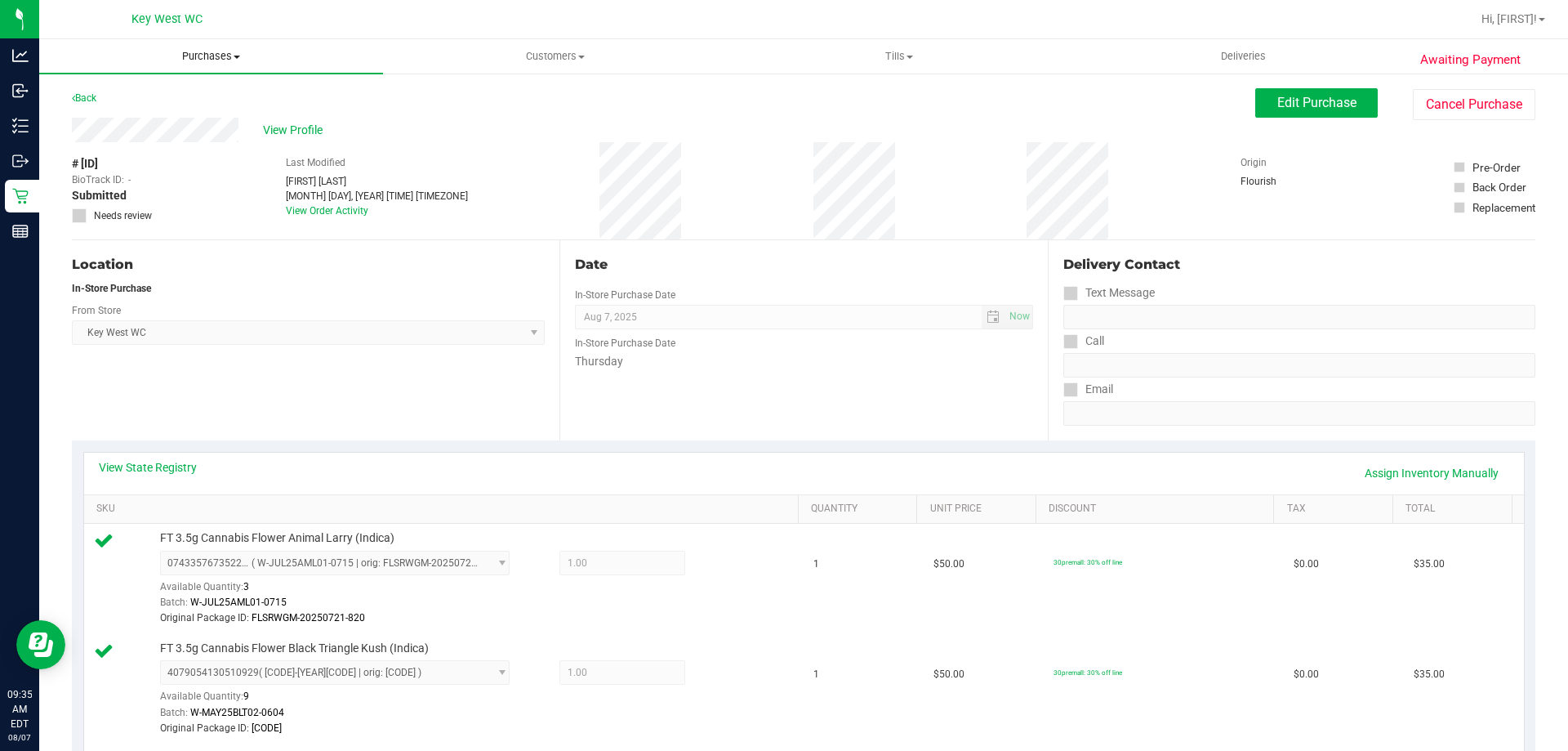 click on "Purchases
Summary of purchases
Fulfillment
All purchases" at bounding box center (211, 56) 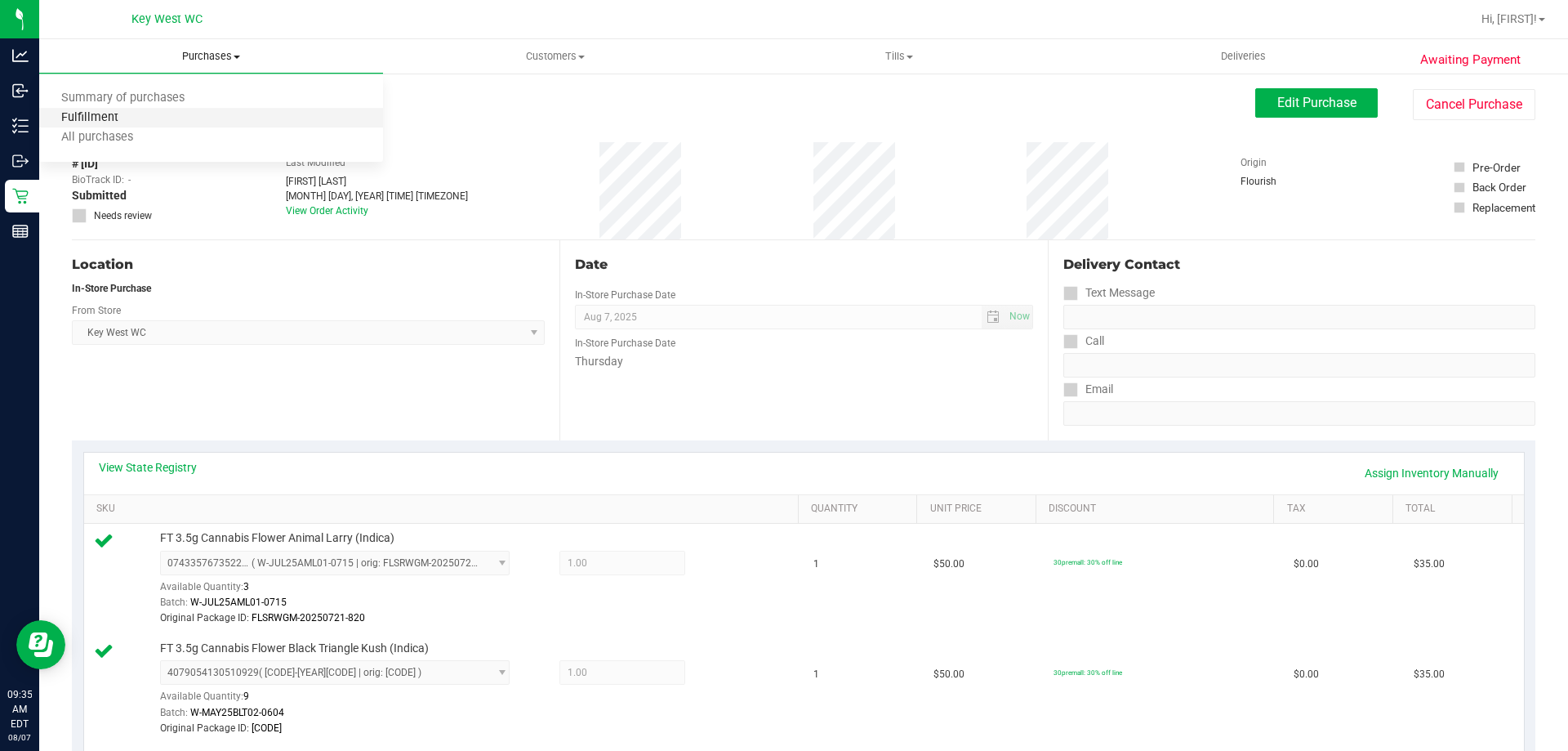 click on "Fulfillment" at bounding box center [90, 118] 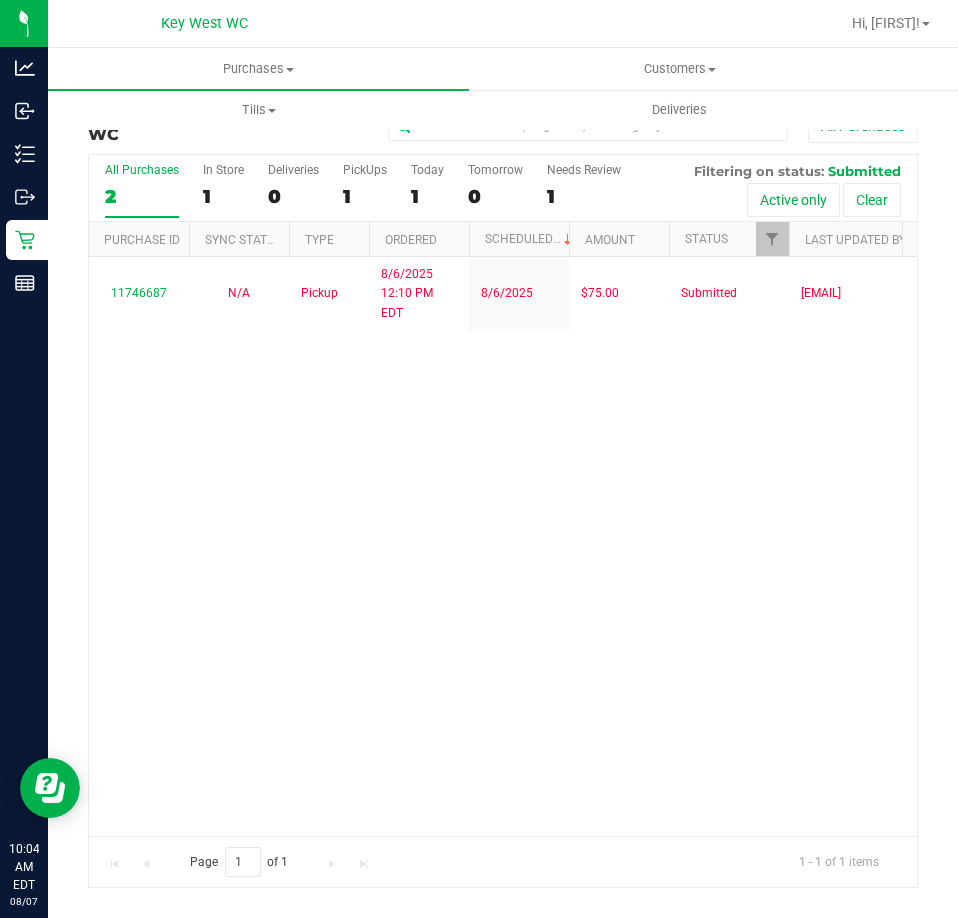click on "[ID]
N/A
Pickup [MONTH]/[DAY]/[YEAR] [TIME] [TIMEZONE] [MONTH]/[DAY]/[YEAR]
[PRICE]
Submitted [EMAIL]" at bounding box center (503, 546) 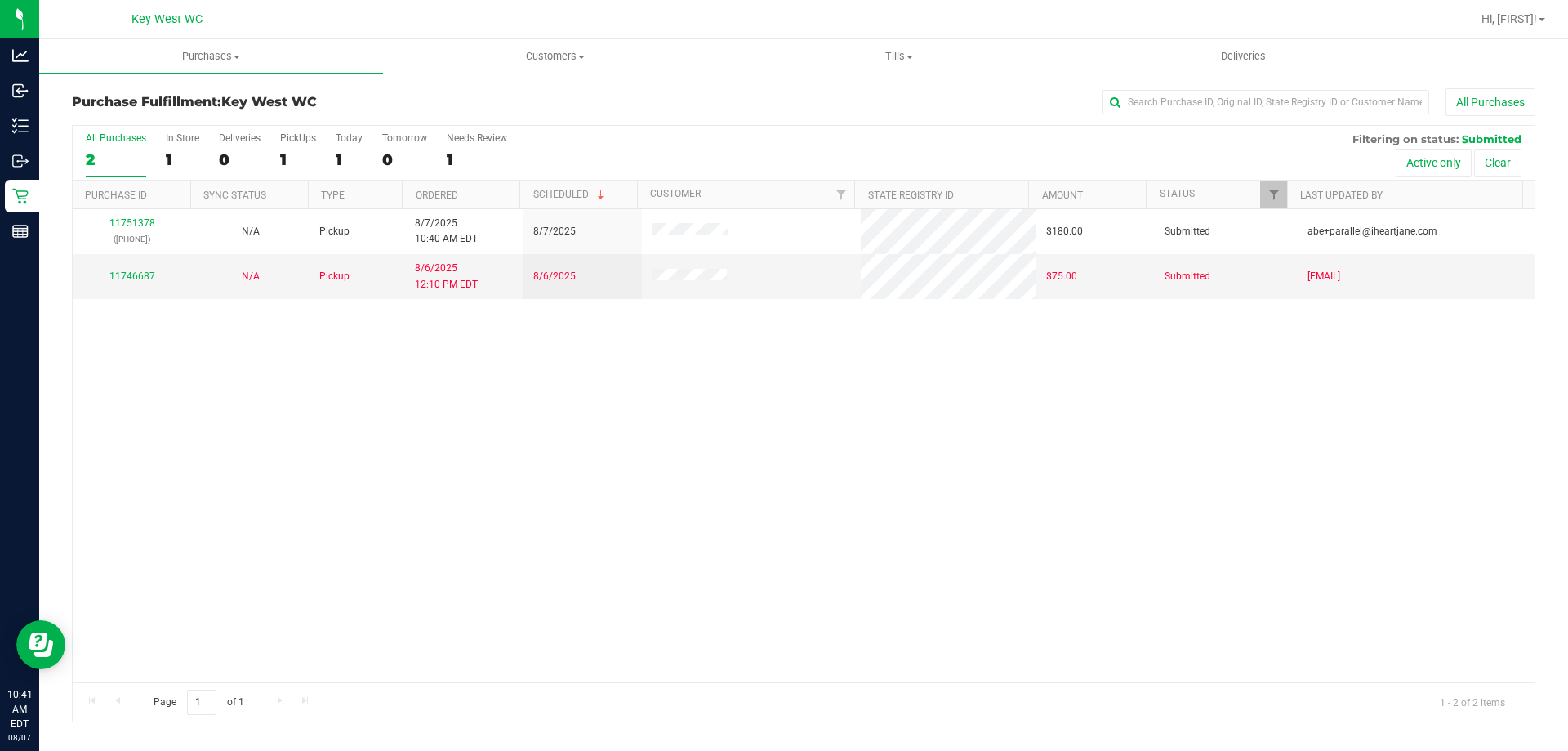click on "[ID]
([PHONE])
N/A
Pickup [MONTH]/[DAY]/[YEAR] [TIME] [TIMEZONE] [MONTH]/[DAY]/[YEAR]
[PRICE]
Submitted [EMAIL]
[ID]
N/A
Pickup [MONTH]/[DAY]/[YEAR] [TIME] [TIMEZONE] [MONTH]/[DAY]/[YEAR]
[PRICE]
Submitted [EMAIL]" at bounding box center (804, 445) 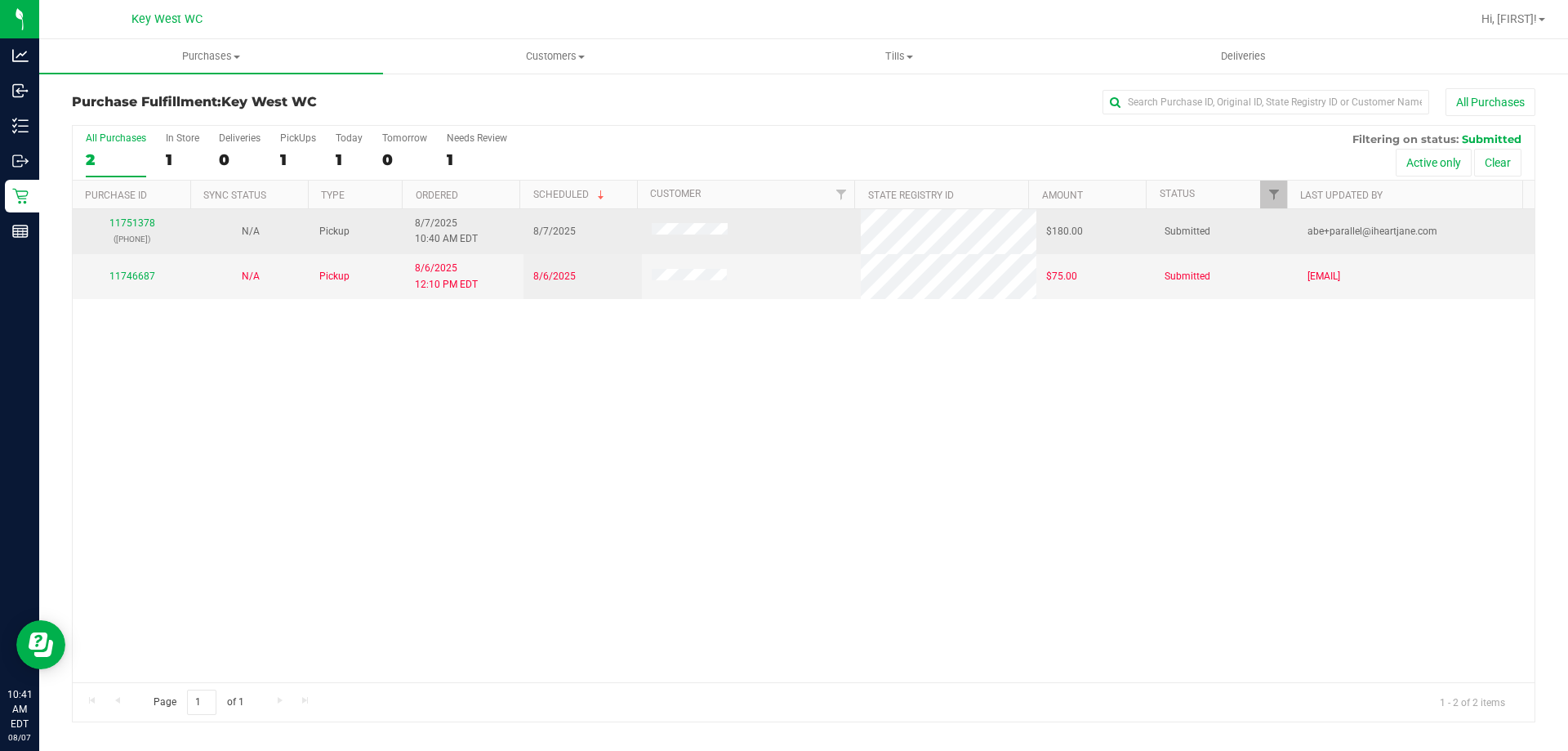 click on "[ID]
([PHONE])" at bounding box center (131, 231) 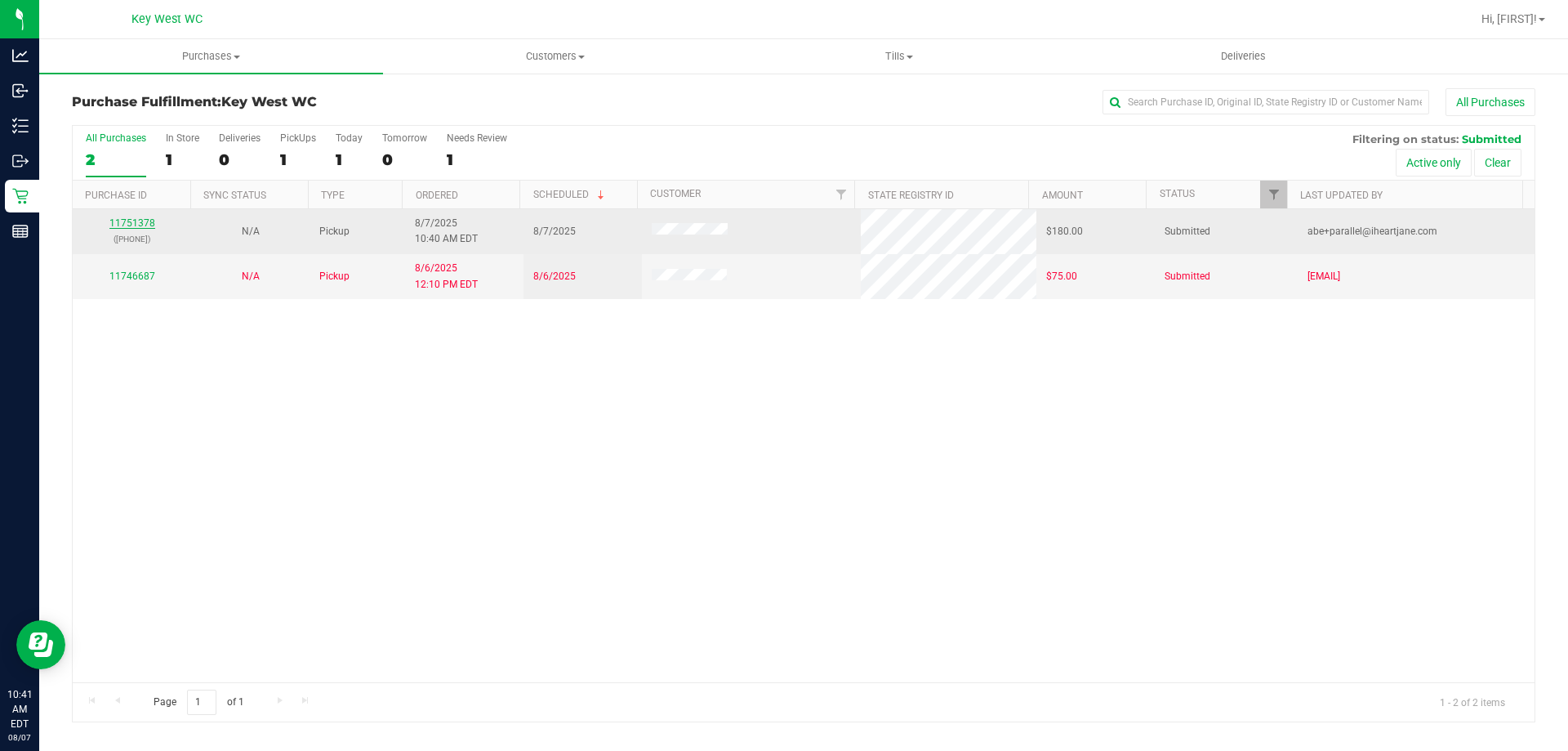 click on "11751378" at bounding box center (132, 223) 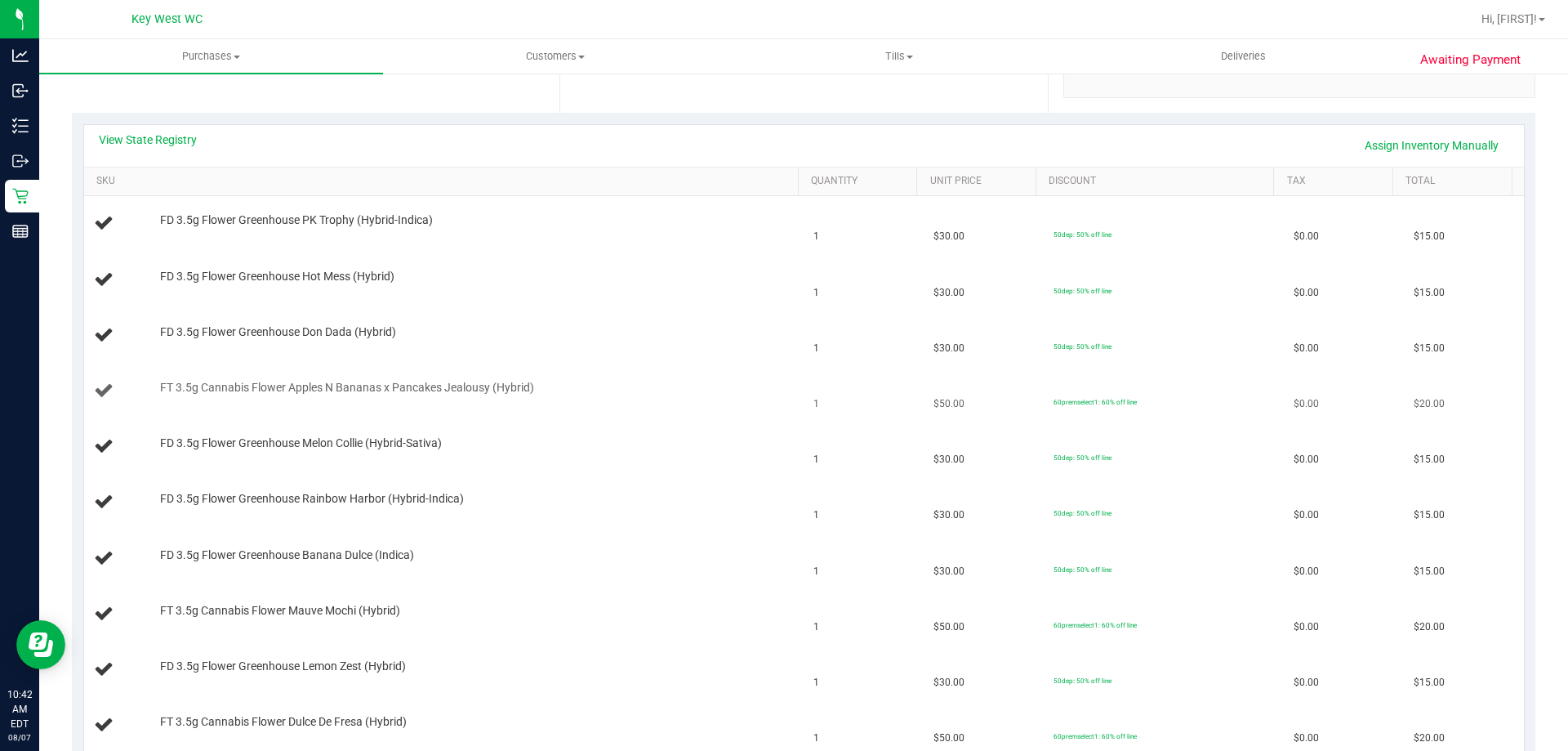 scroll, scrollTop: 327, scrollLeft: 0, axis: vertical 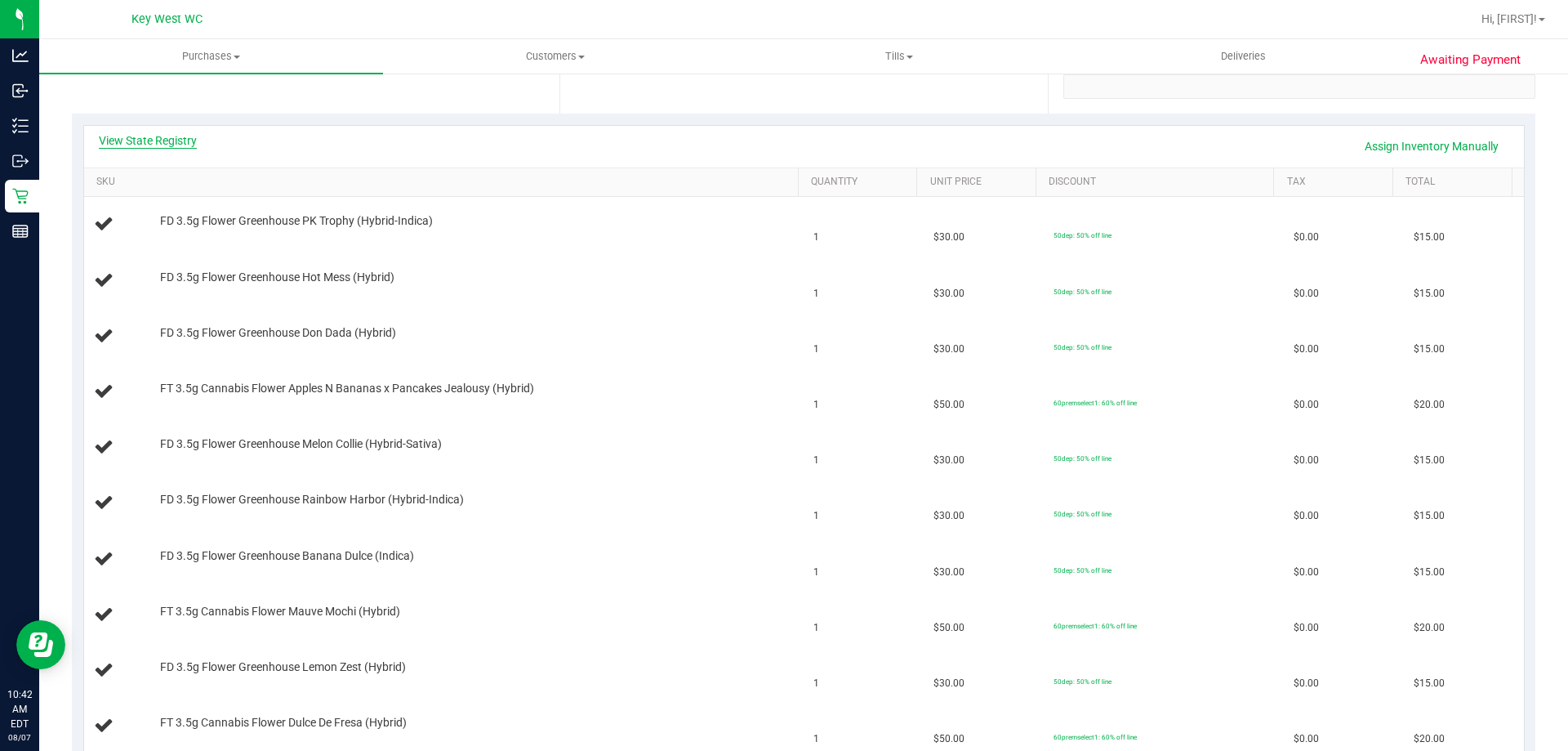 click on "View State Registry" at bounding box center (148, 141) 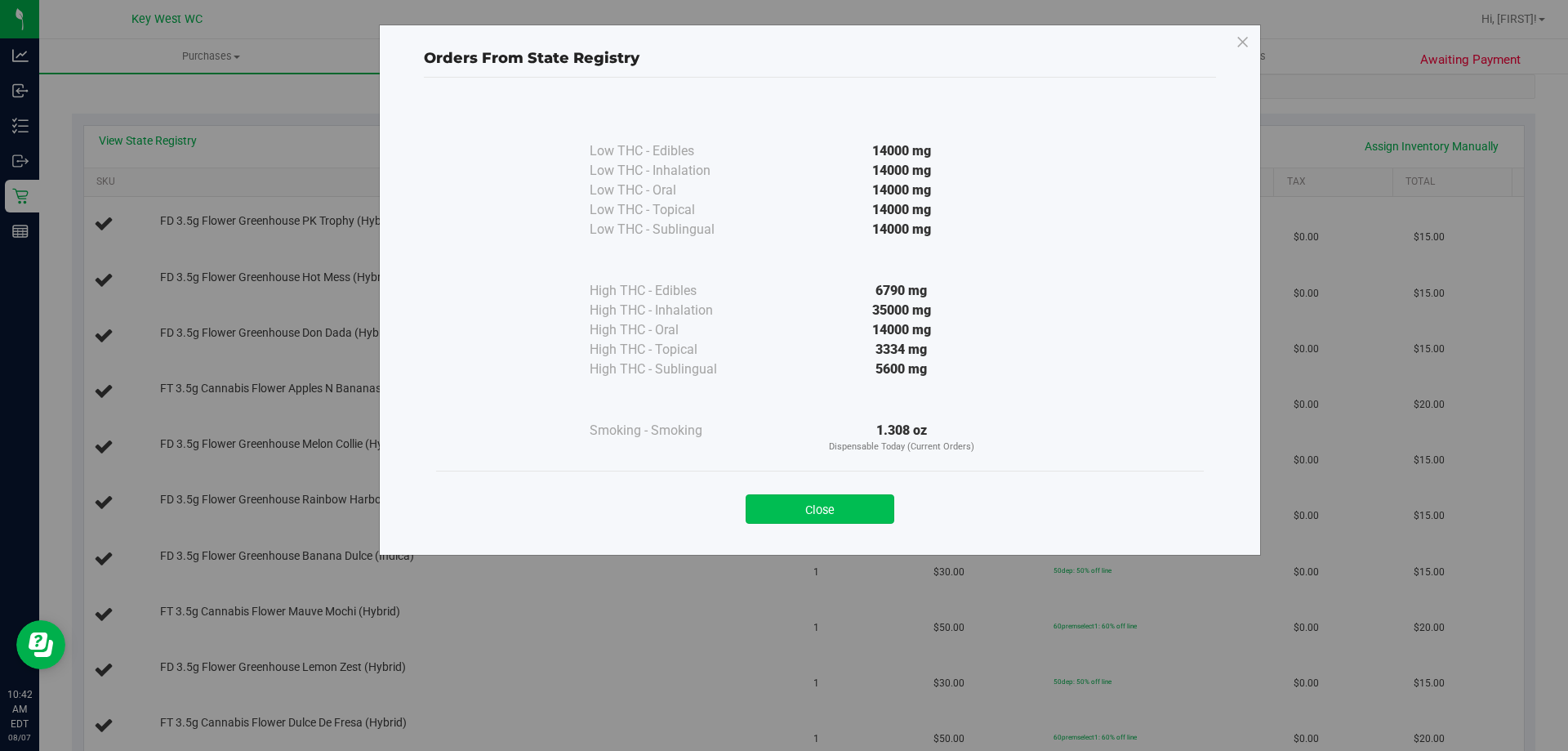 click on "Close" at bounding box center [820, 509] 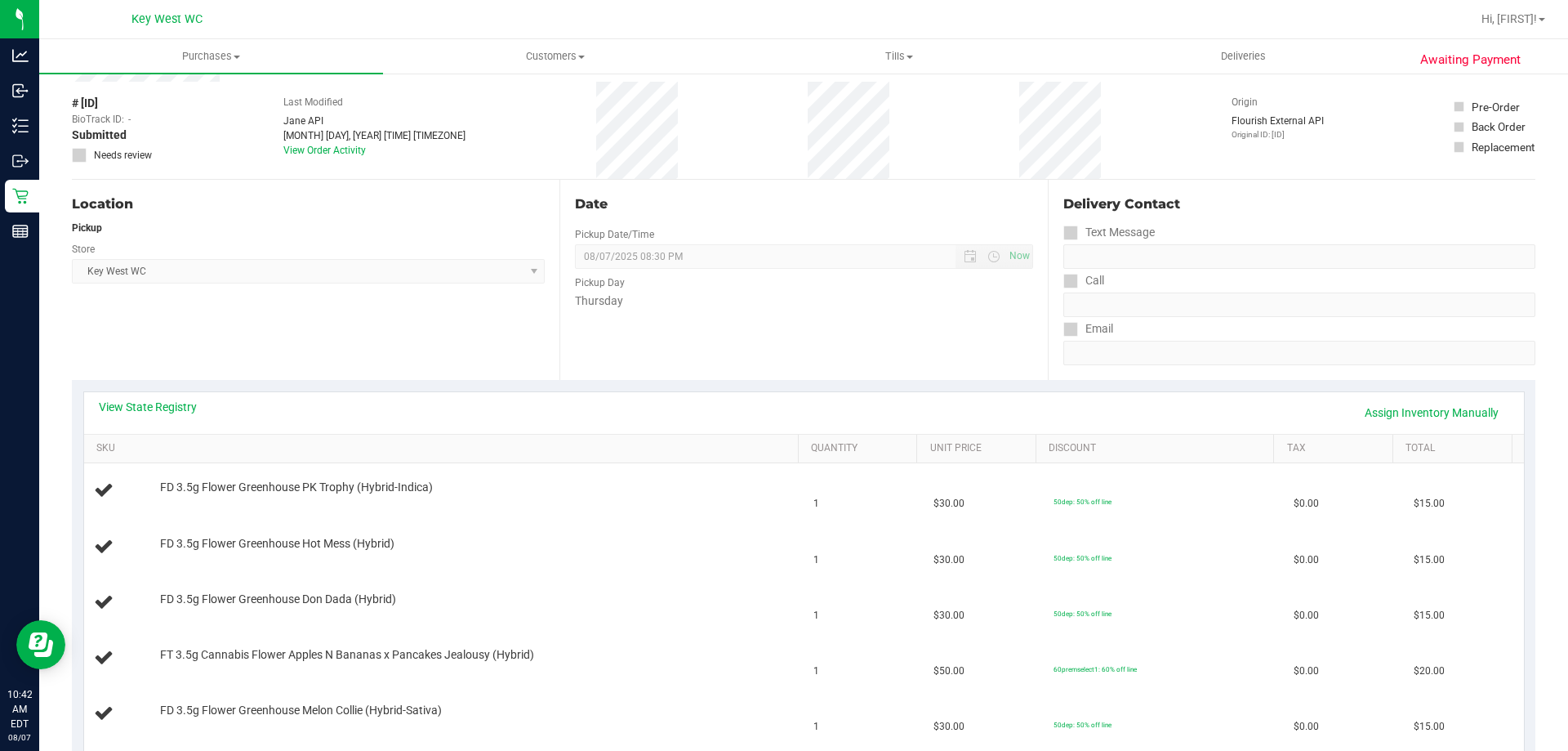 scroll, scrollTop: 0, scrollLeft: 0, axis: both 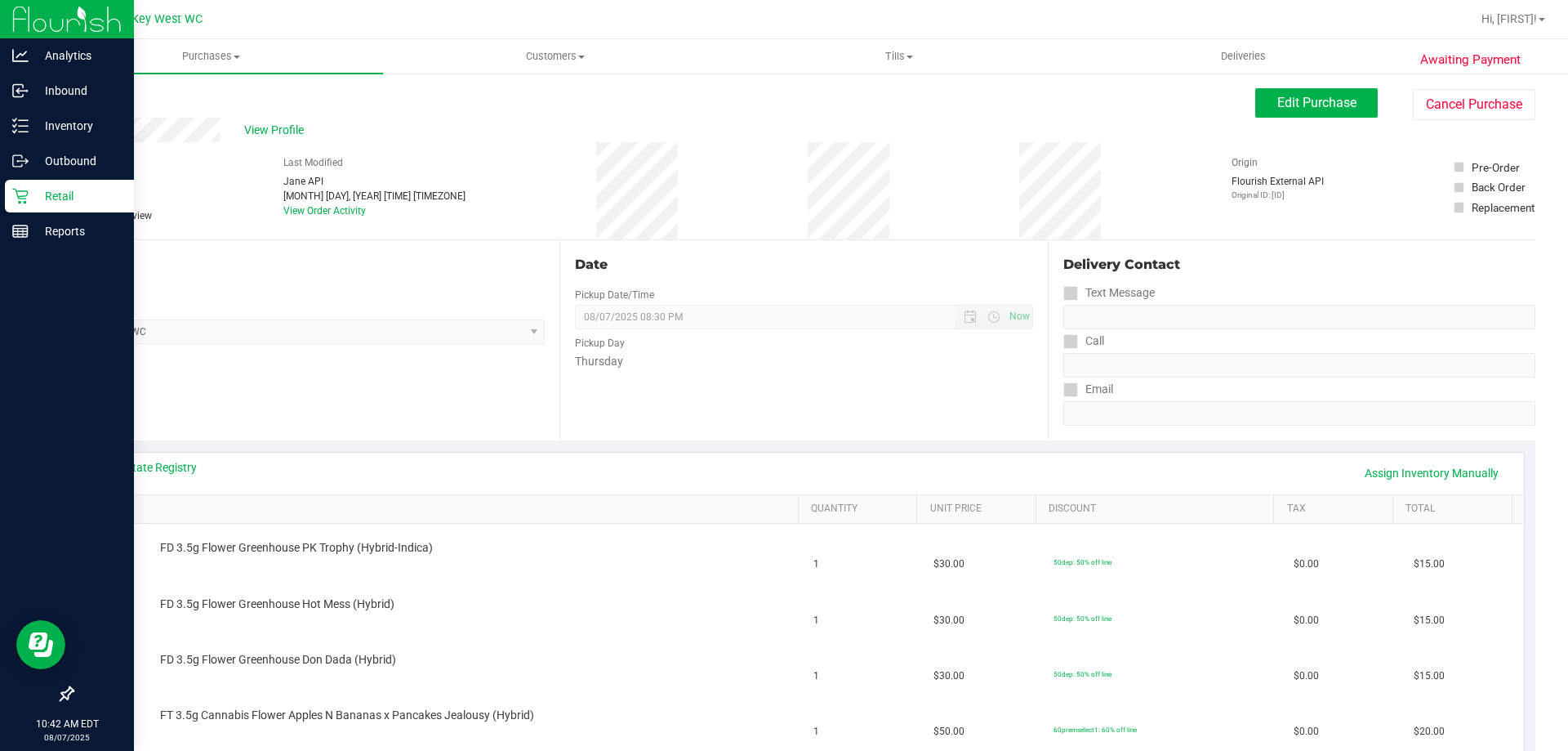 click on "Retail" at bounding box center (78, 196) 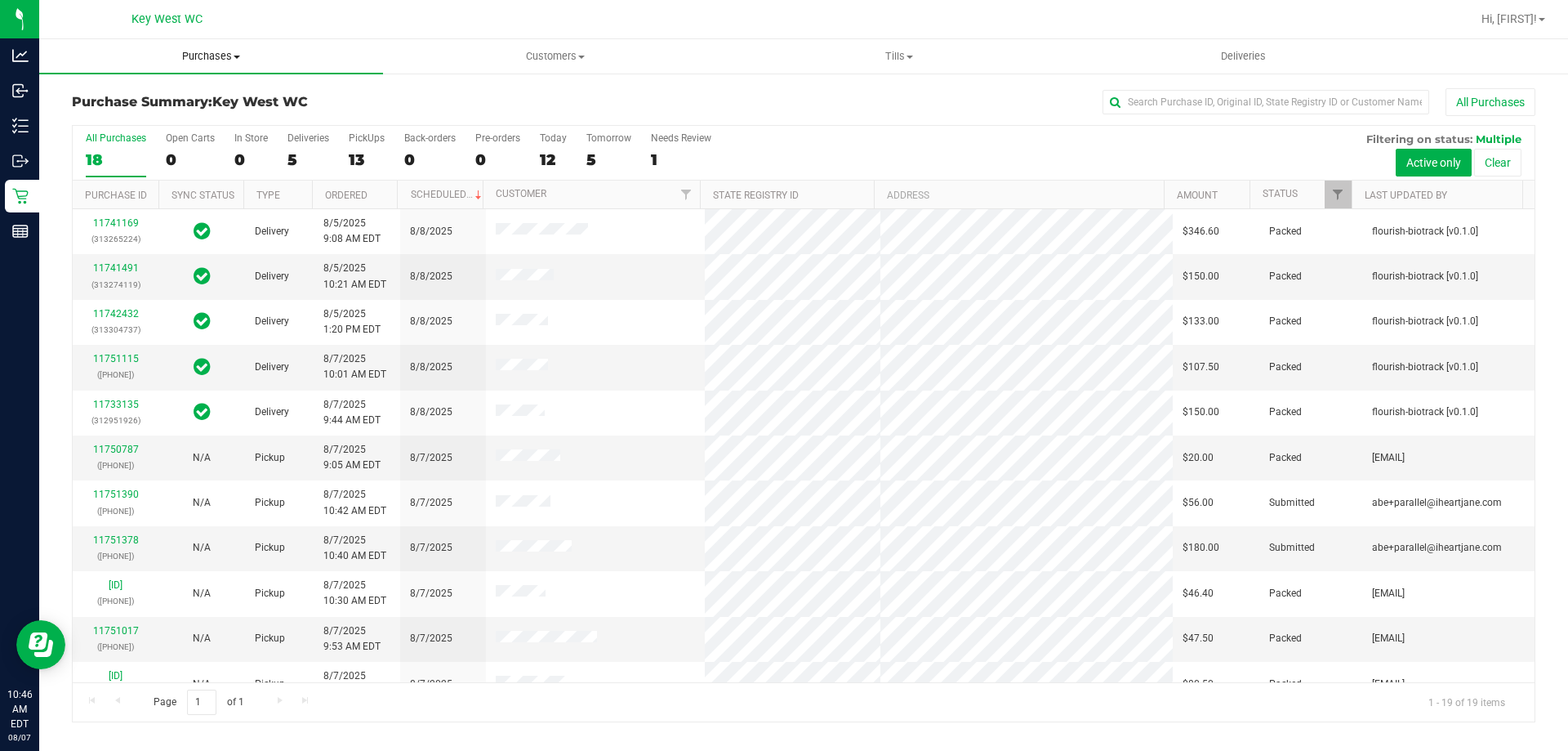 click on "Purchases" at bounding box center (211, 56) 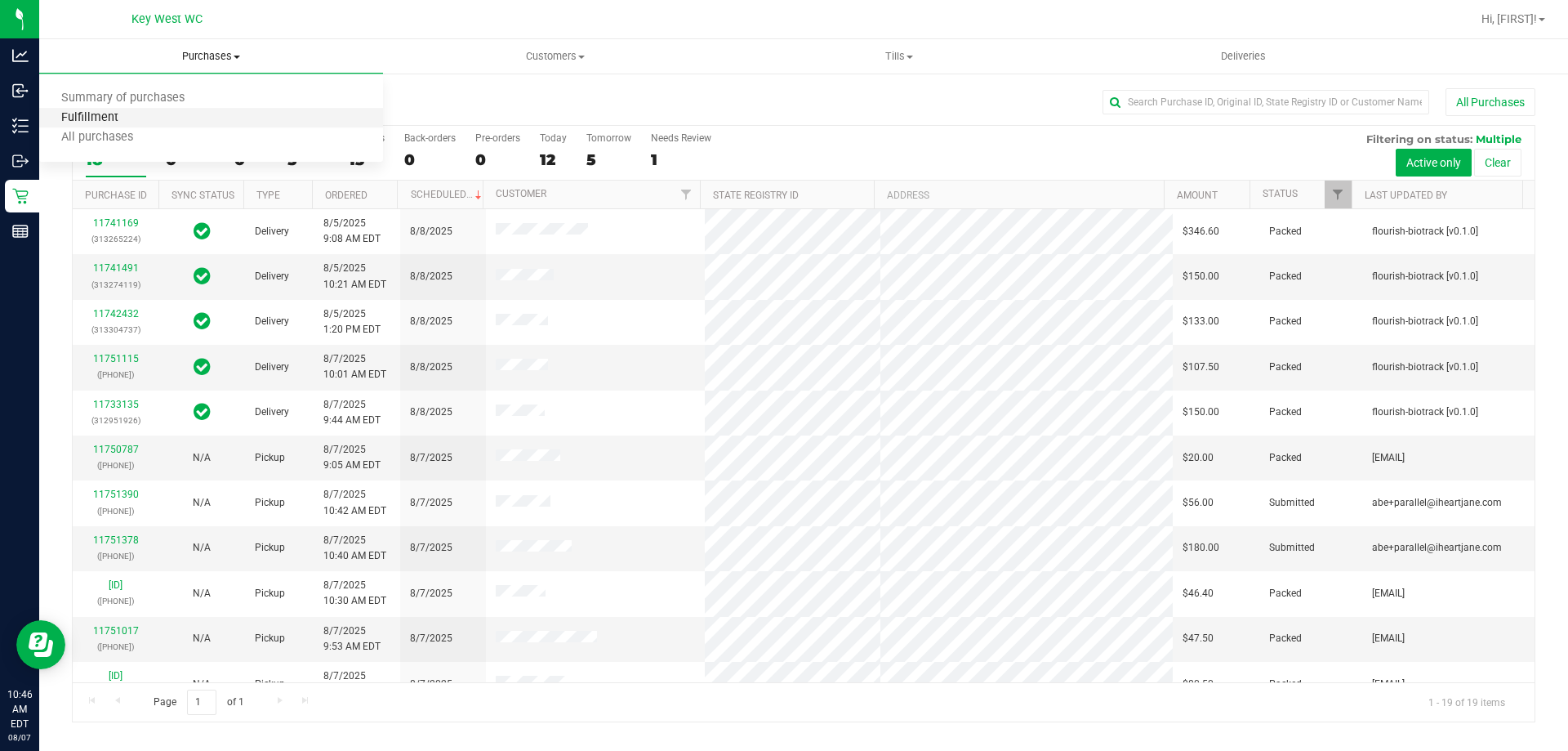 click on "Fulfillment" at bounding box center (90, 118) 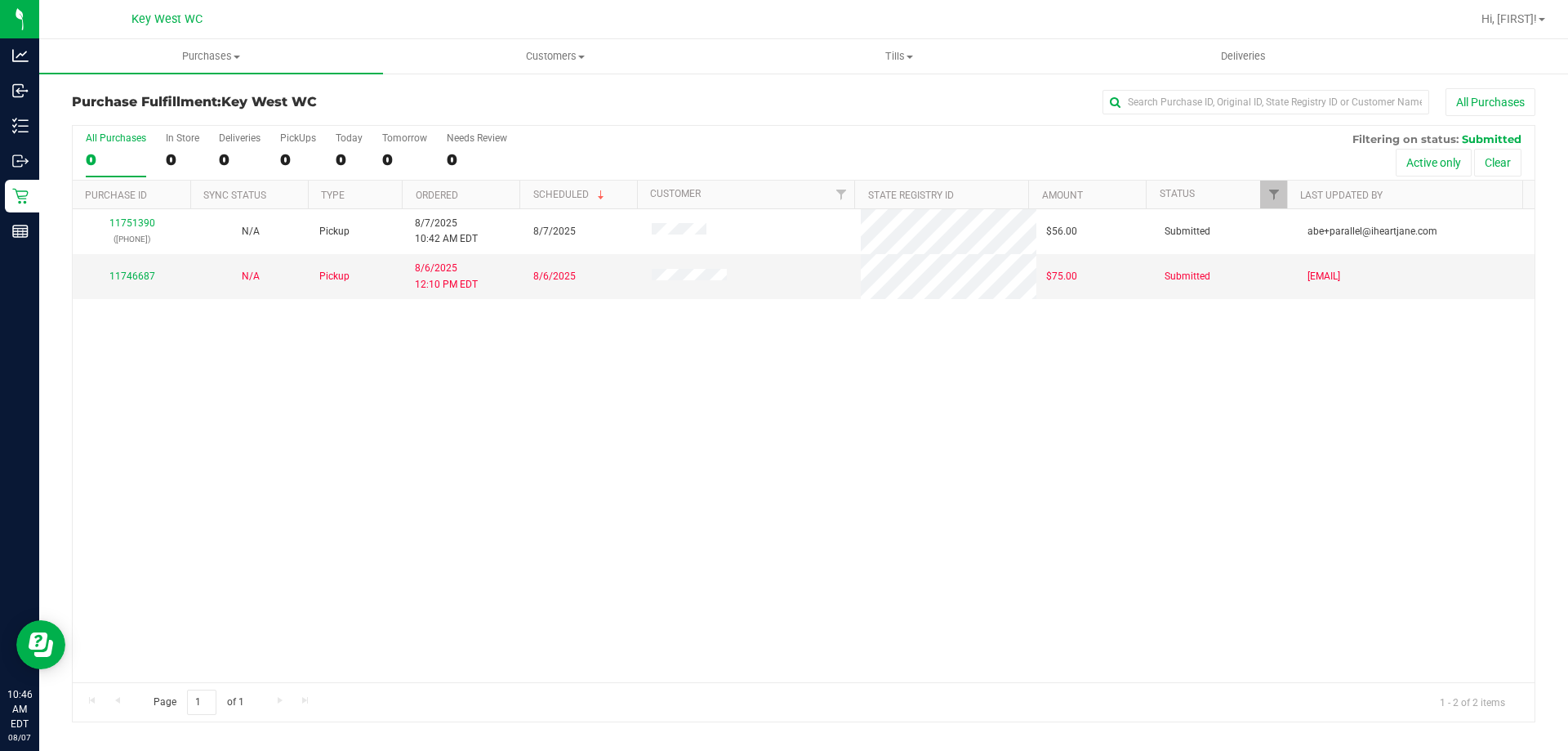click on "[ID]
([PHONE])
N/A
Pickup [MONTH]/[DAY]/[YEAR] [TIME] [TIMEZONE] [MONTH]/[DAY]/[YEAR]
[PRICE]
Submitted [EMAIL]
[ID]
N/A
Pickup [MONTH]/[DAY]/[YEAR] [TIME] [TIMEZONE] [MONTH]/[DAY]/[YEAR]
[PRICE]
Submitted [EMAIL]" at bounding box center (804, 445) 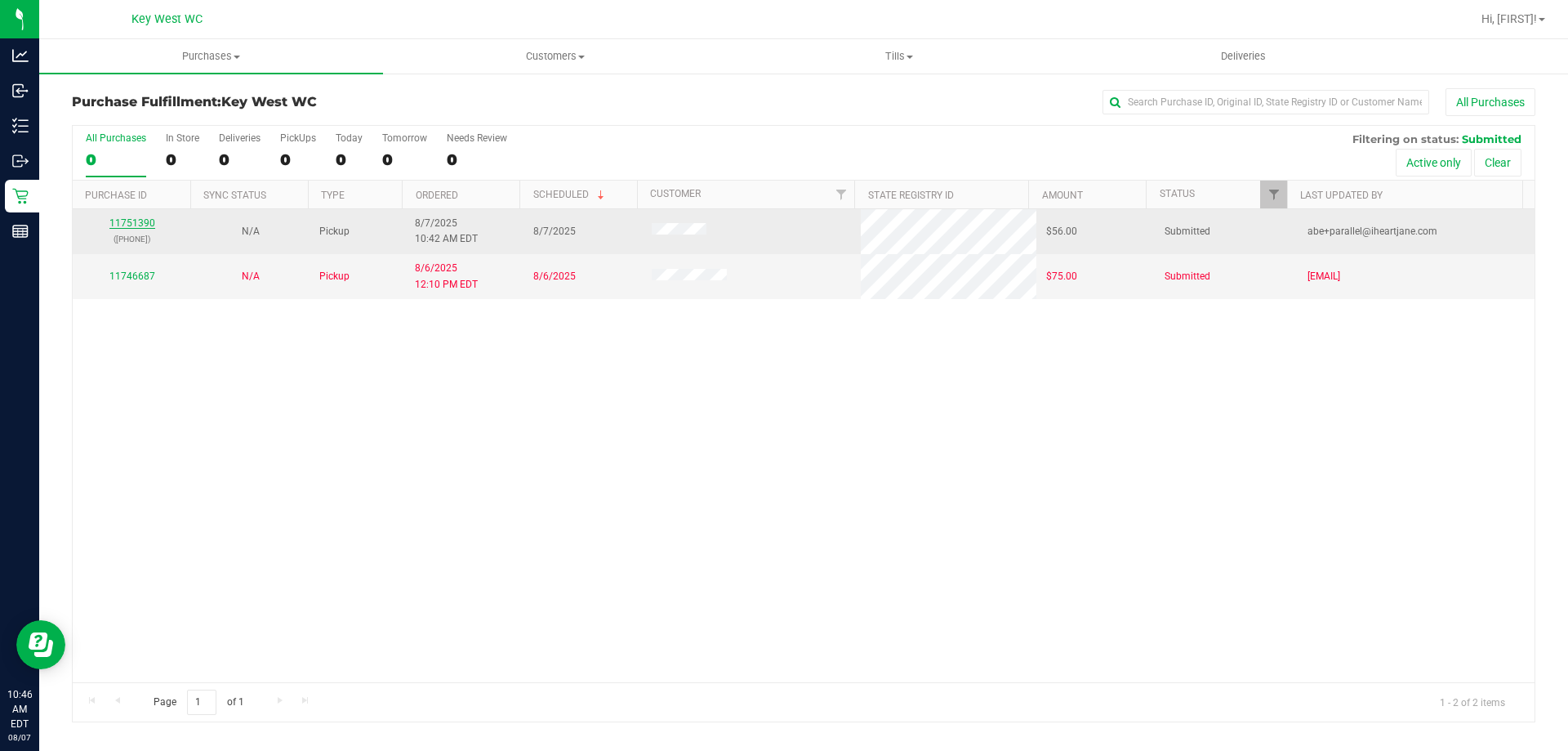 click on "11751390" at bounding box center [132, 223] 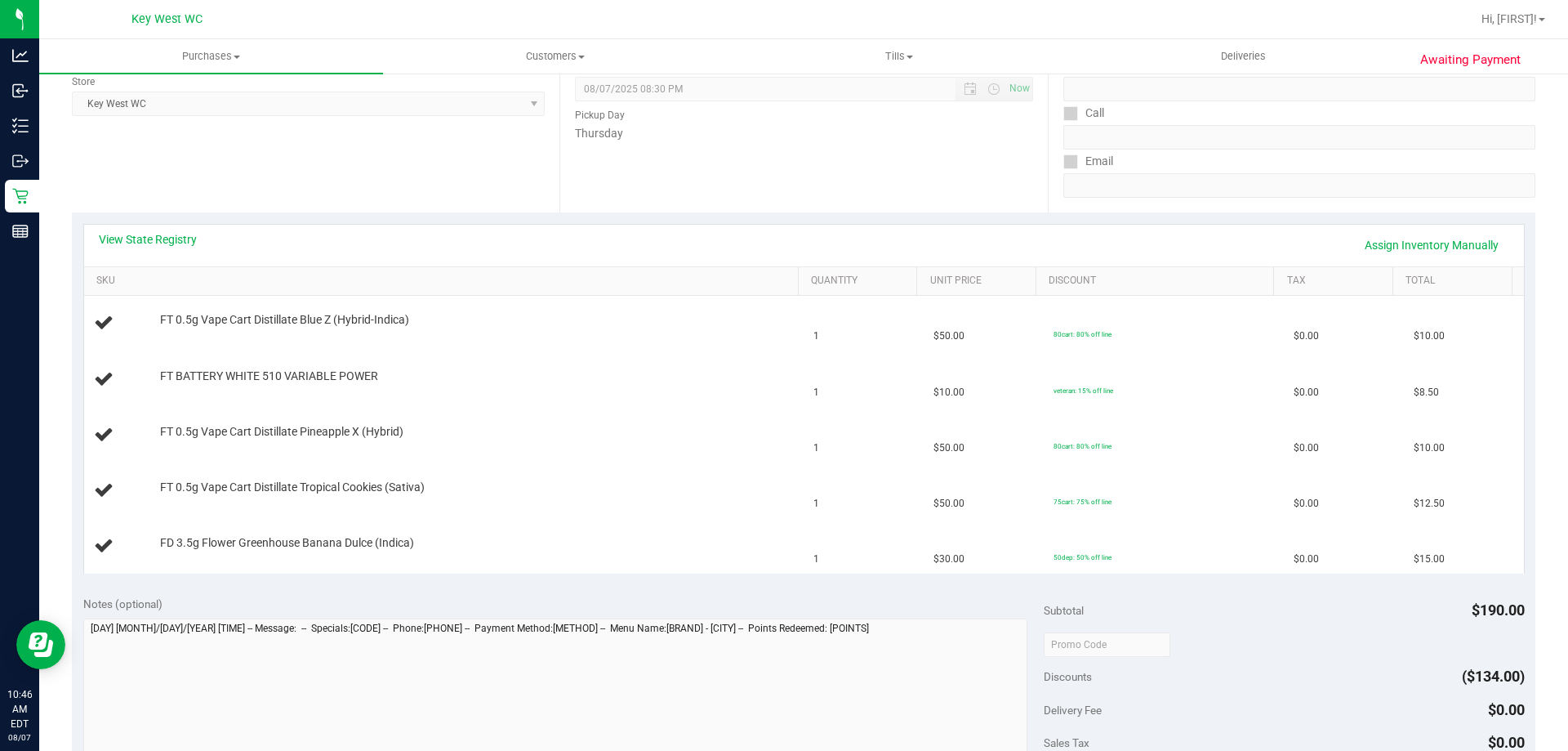 scroll, scrollTop: 245, scrollLeft: 0, axis: vertical 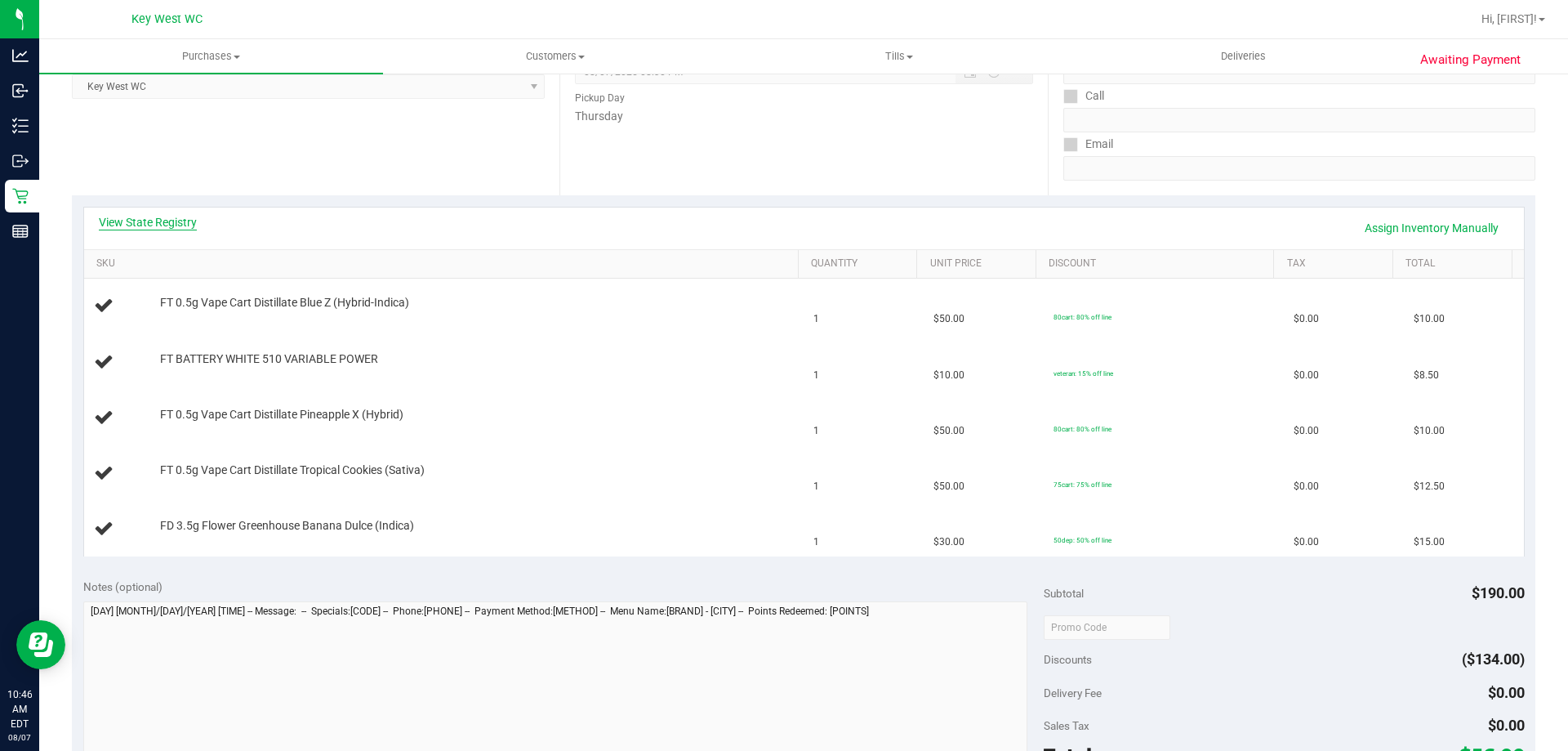 click on "View State Registry" at bounding box center (148, 222) 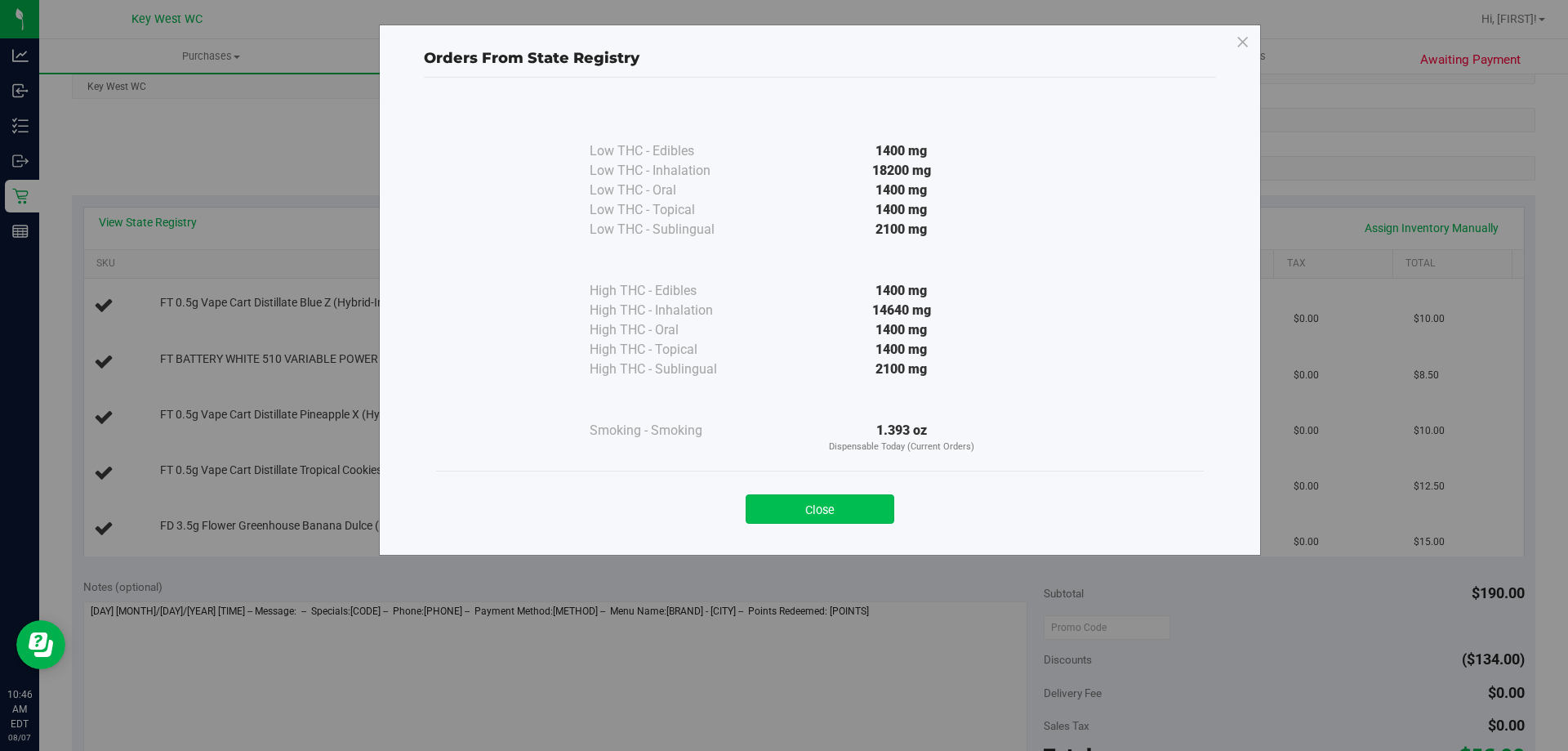 click on "Close" at bounding box center [820, 509] 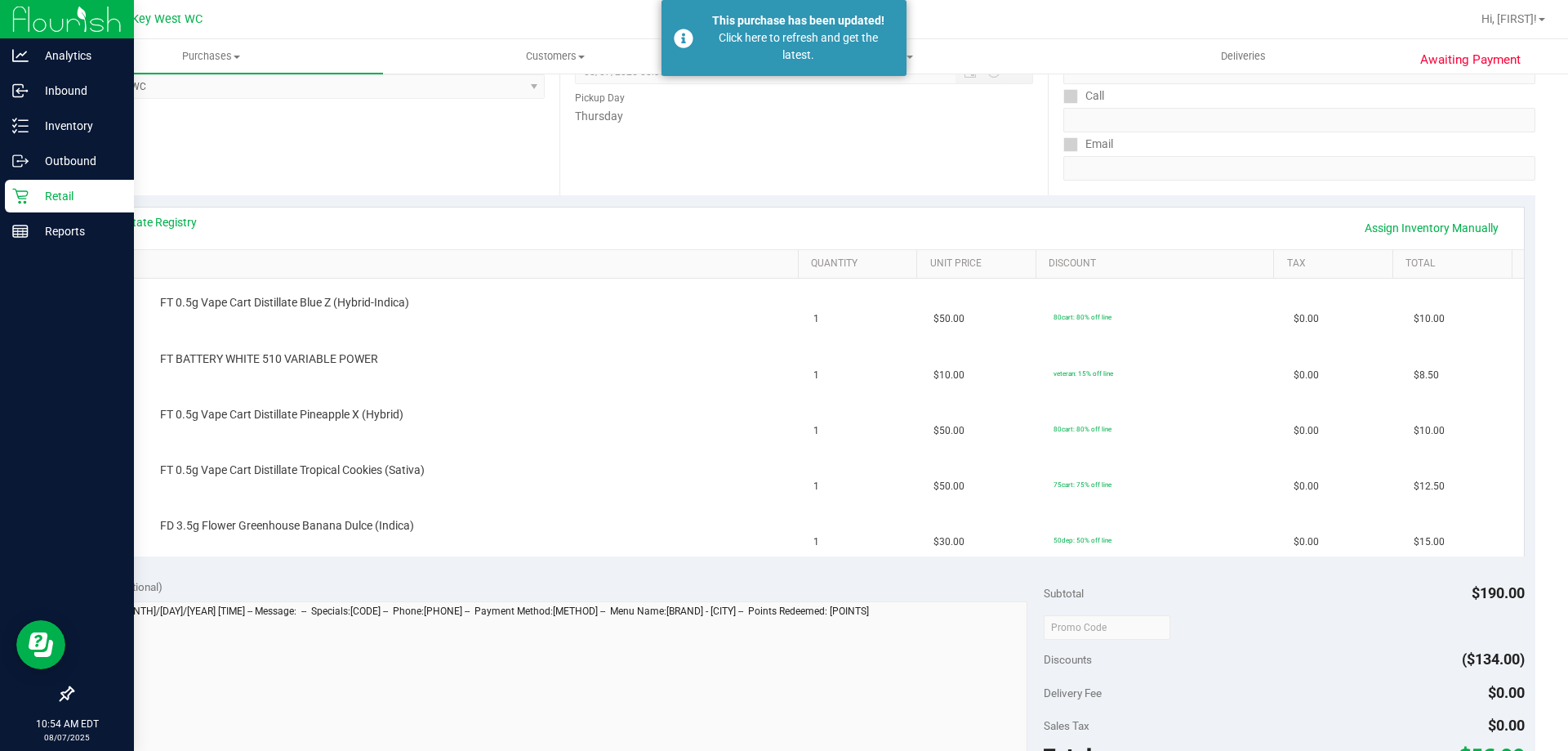 click on "Retail" at bounding box center [69, 196] 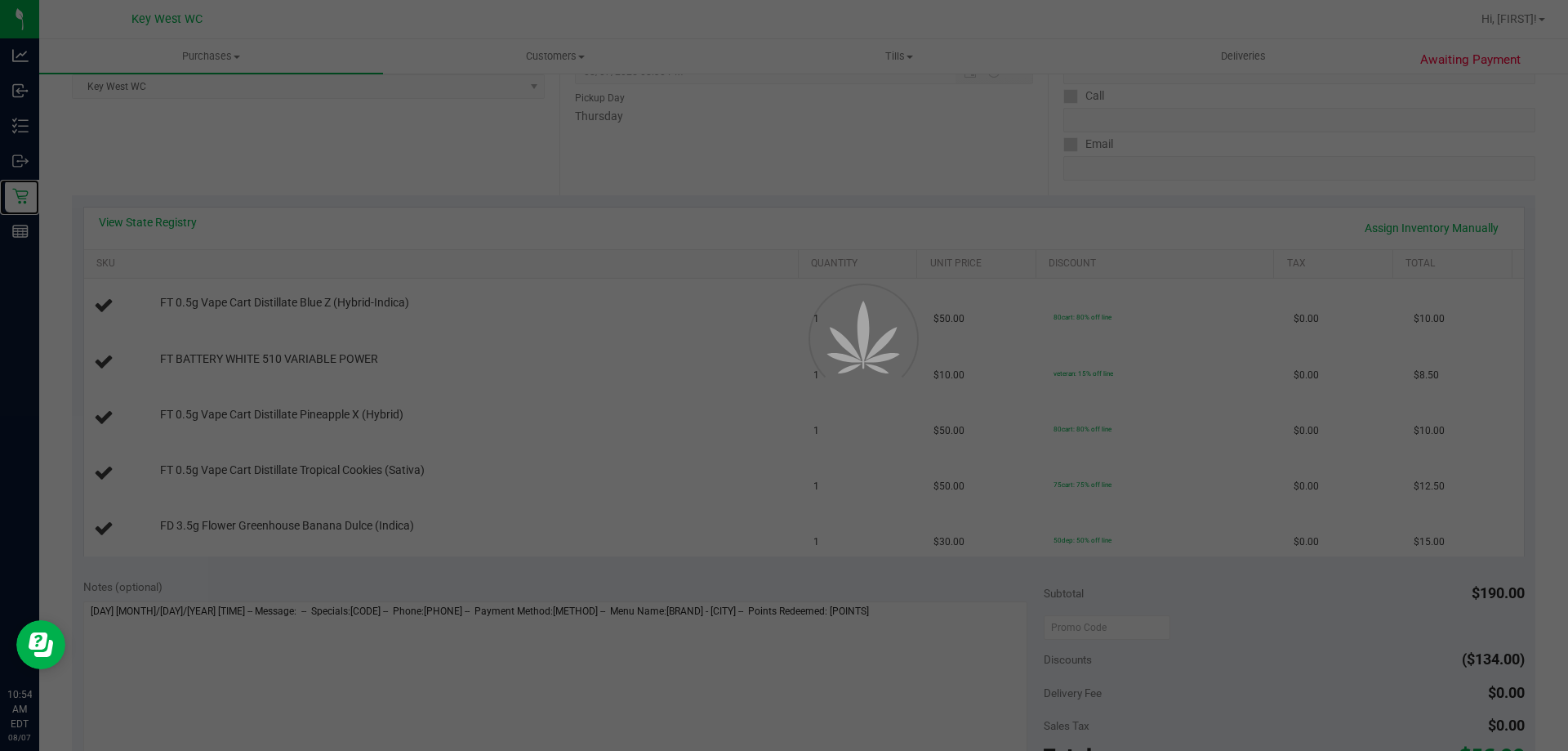 scroll, scrollTop: 0, scrollLeft: 0, axis: both 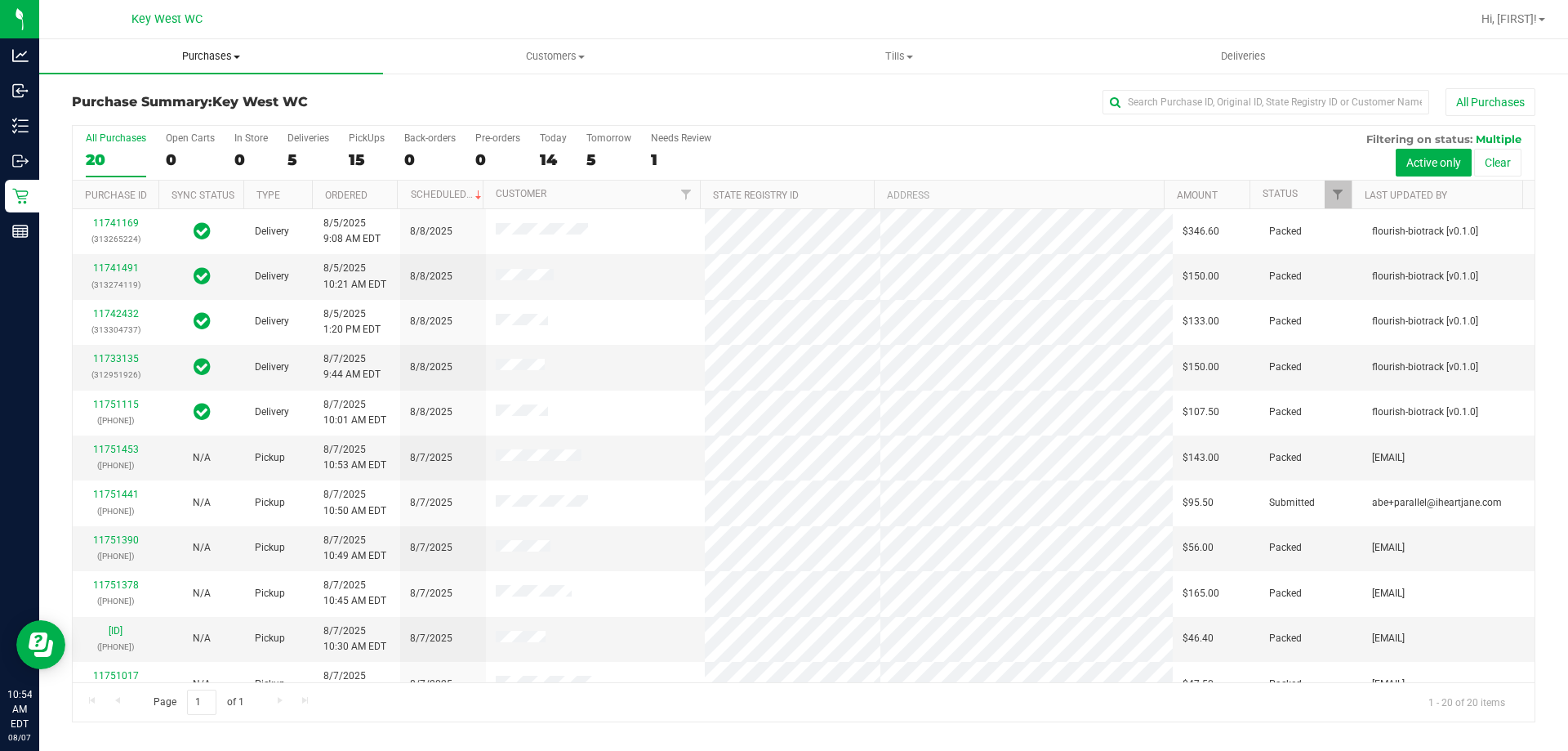 click on "Purchases
Summary of purchases
Fulfillment
All purchases" at bounding box center [211, 56] 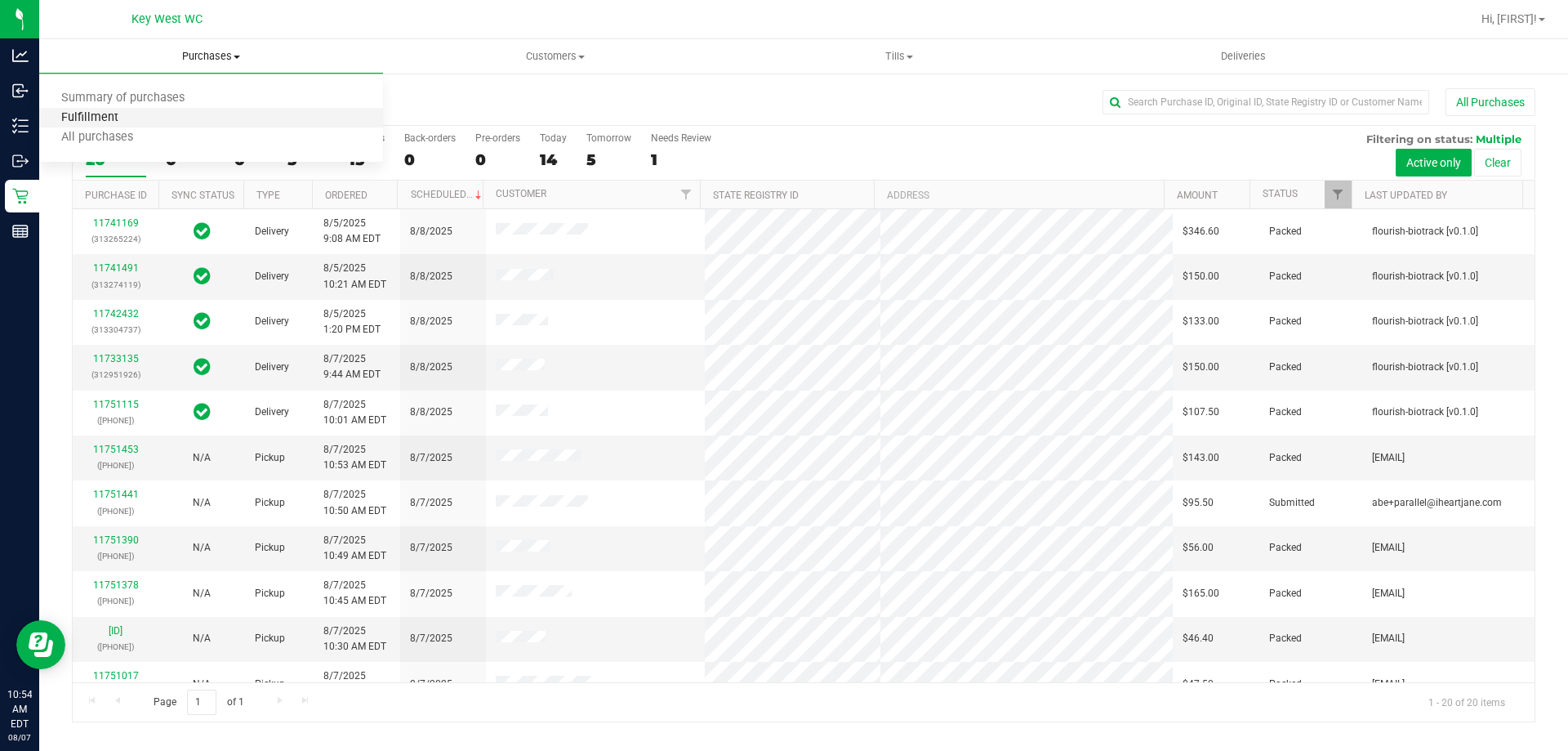 click on "Fulfillment" at bounding box center (90, 118) 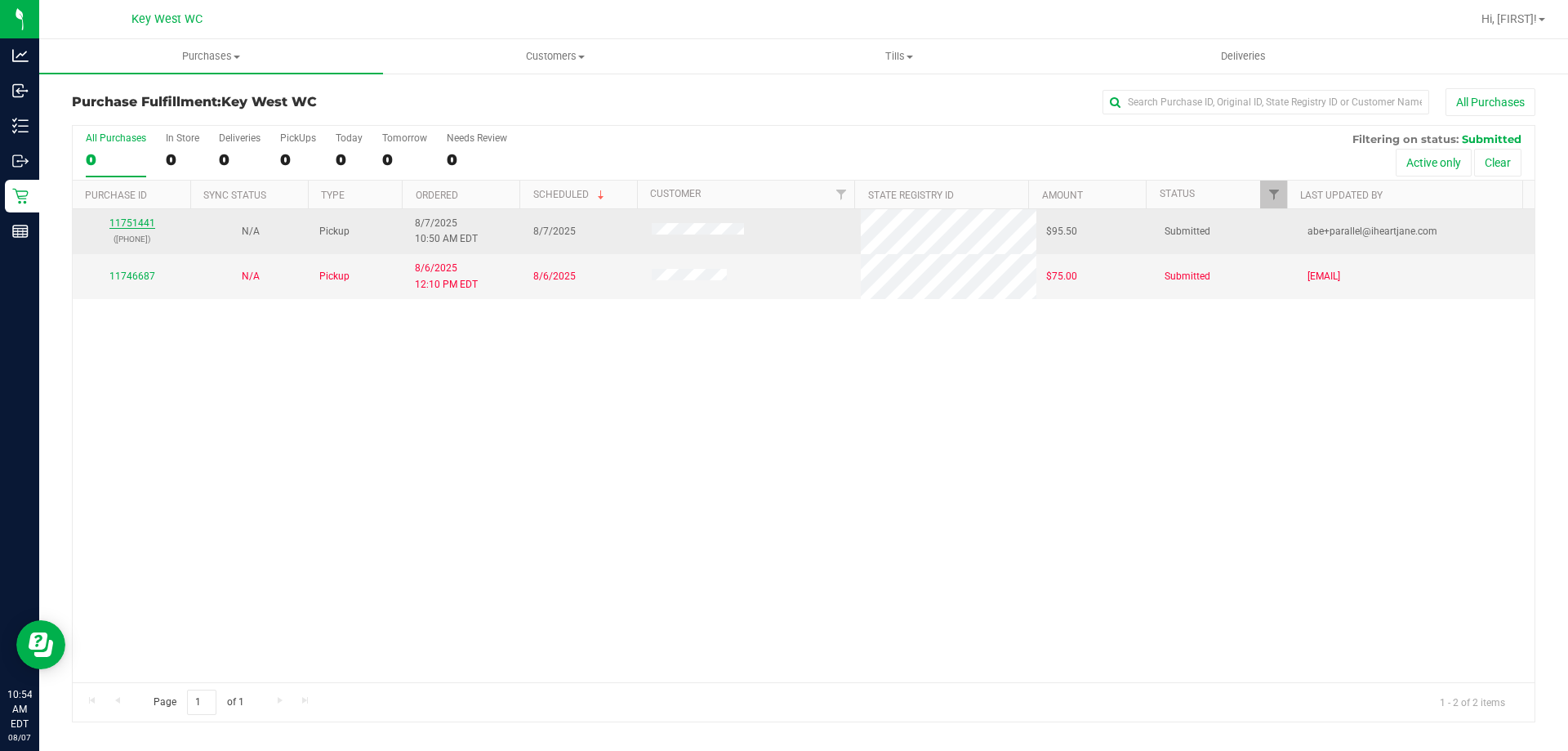 click on "11751441" at bounding box center (132, 223) 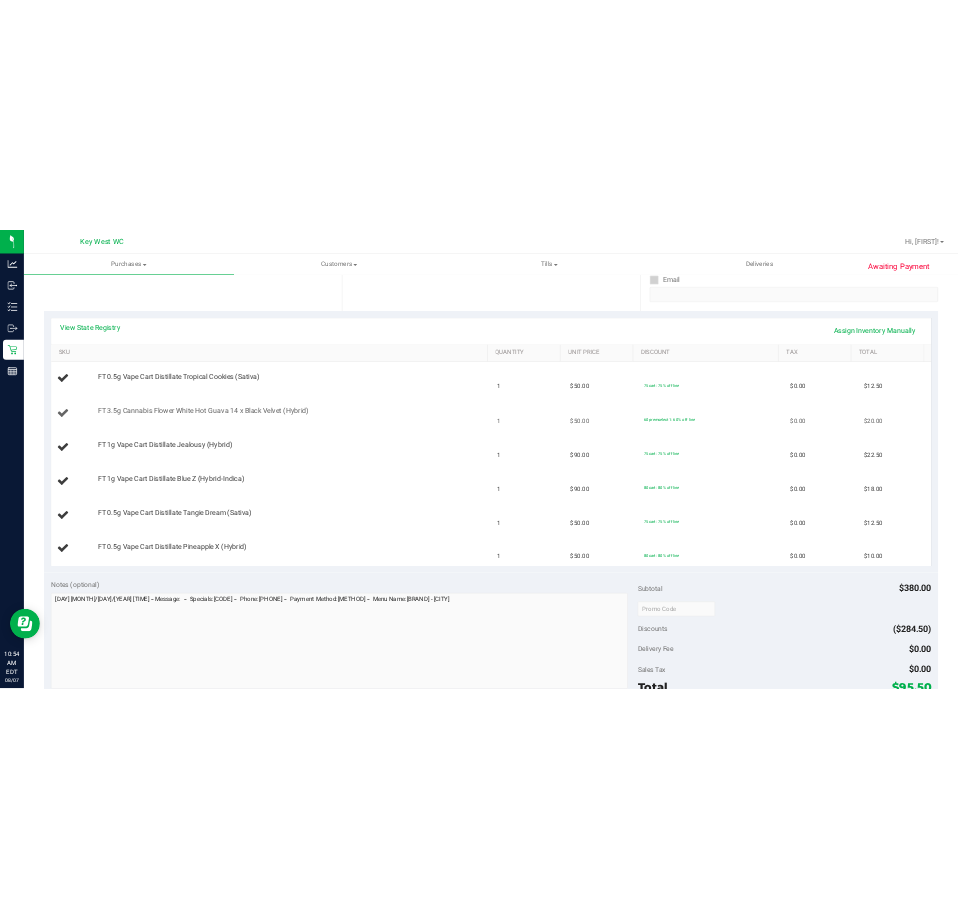 scroll, scrollTop: 400, scrollLeft: 0, axis: vertical 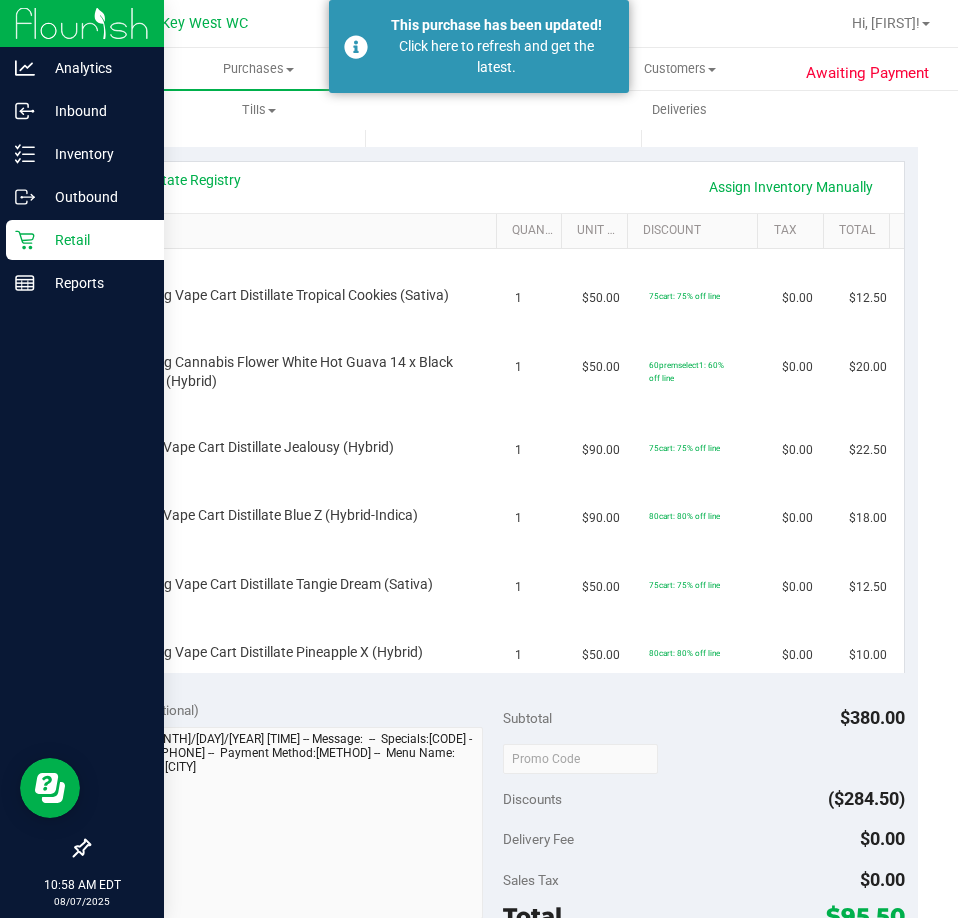 click on "Retail" at bounding box center (95, 240) 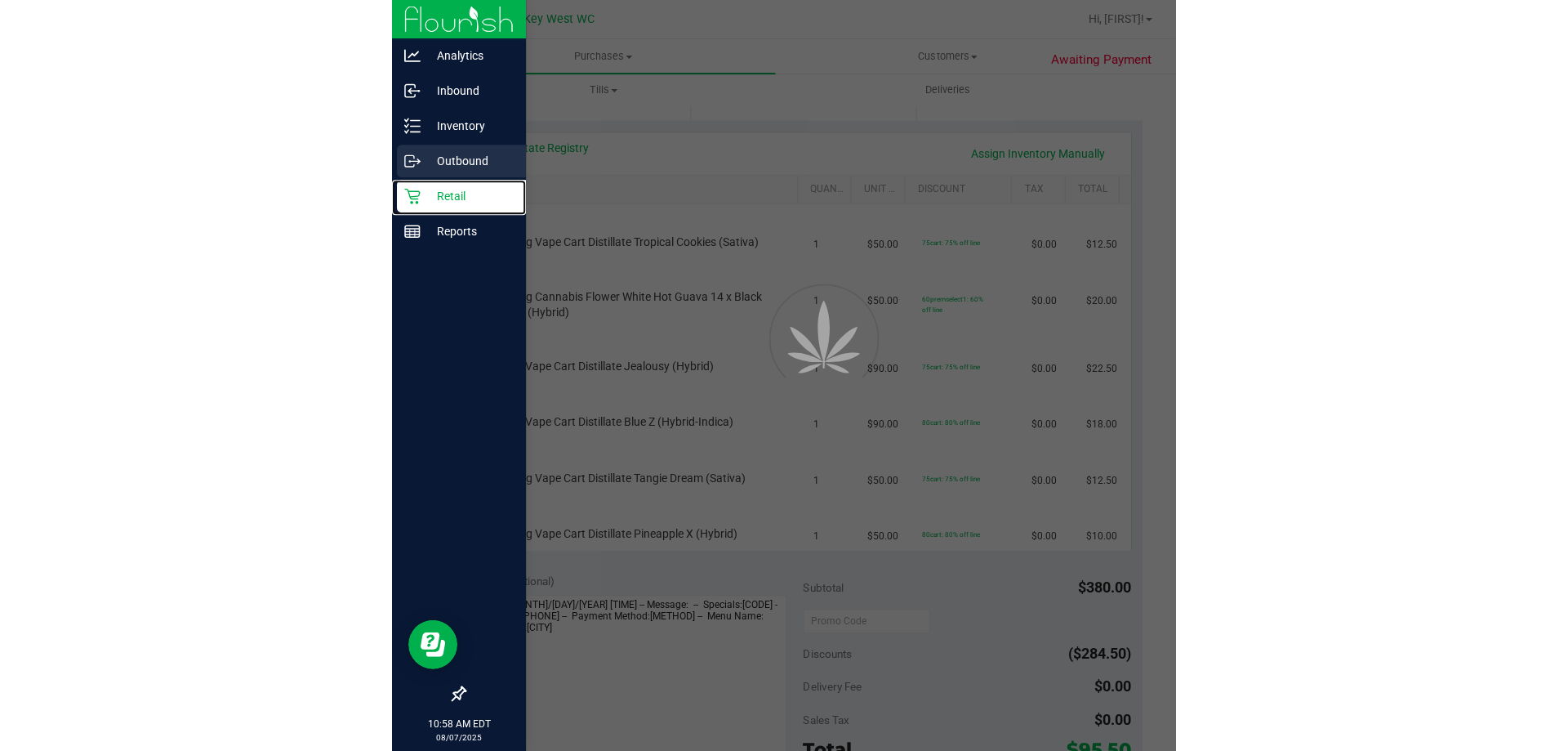 scroll, scrollTop: 0, scrollLeft: 0, axis: both 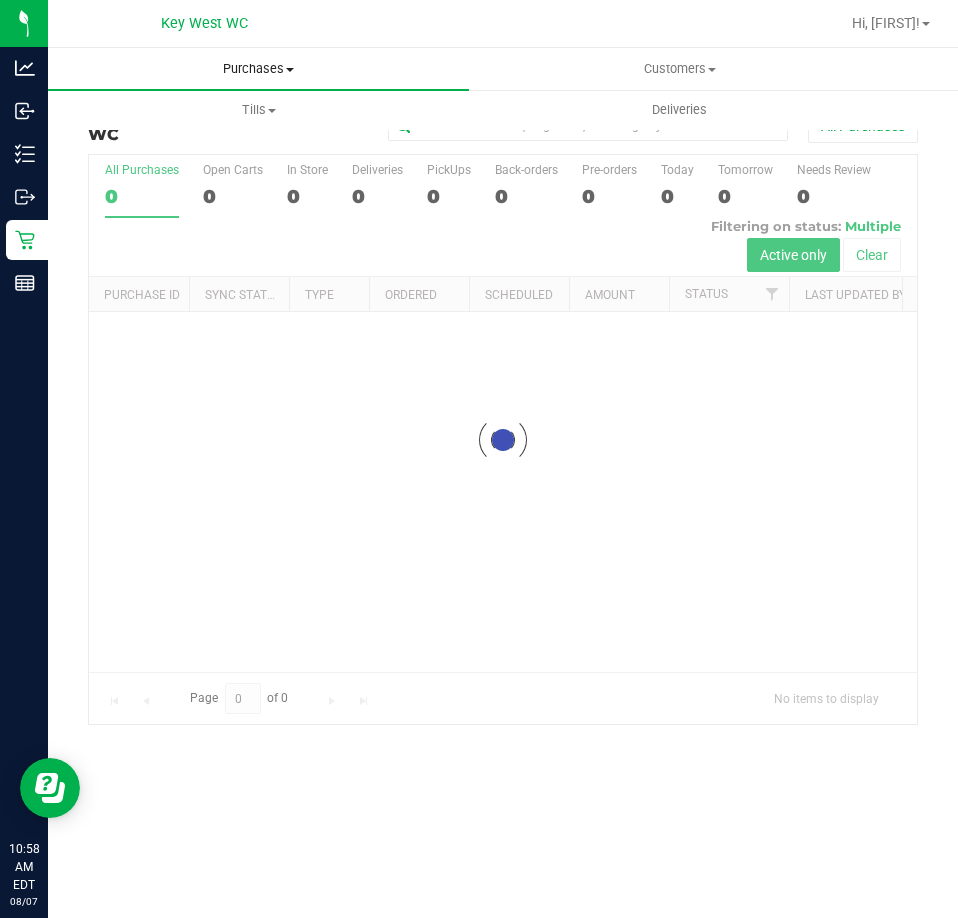 click on "Purchases" at bounding box center [258, 69] 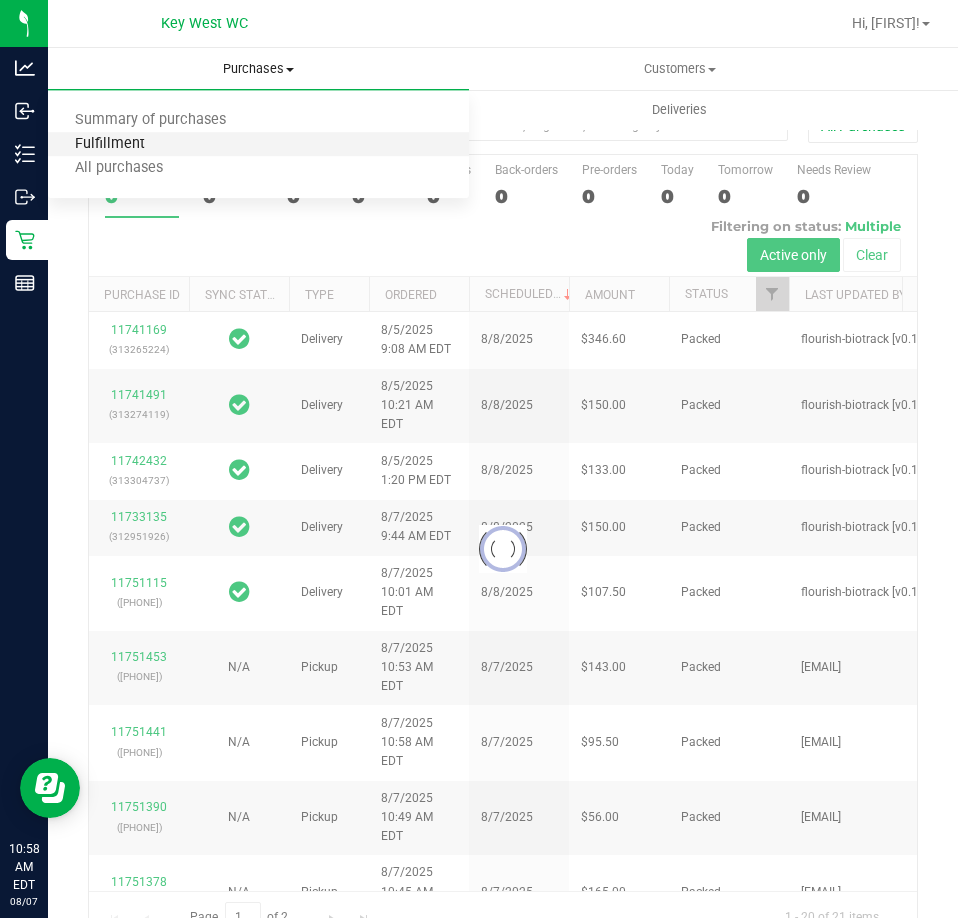 click on "Fulfillment" at bounding box center [110, 144] 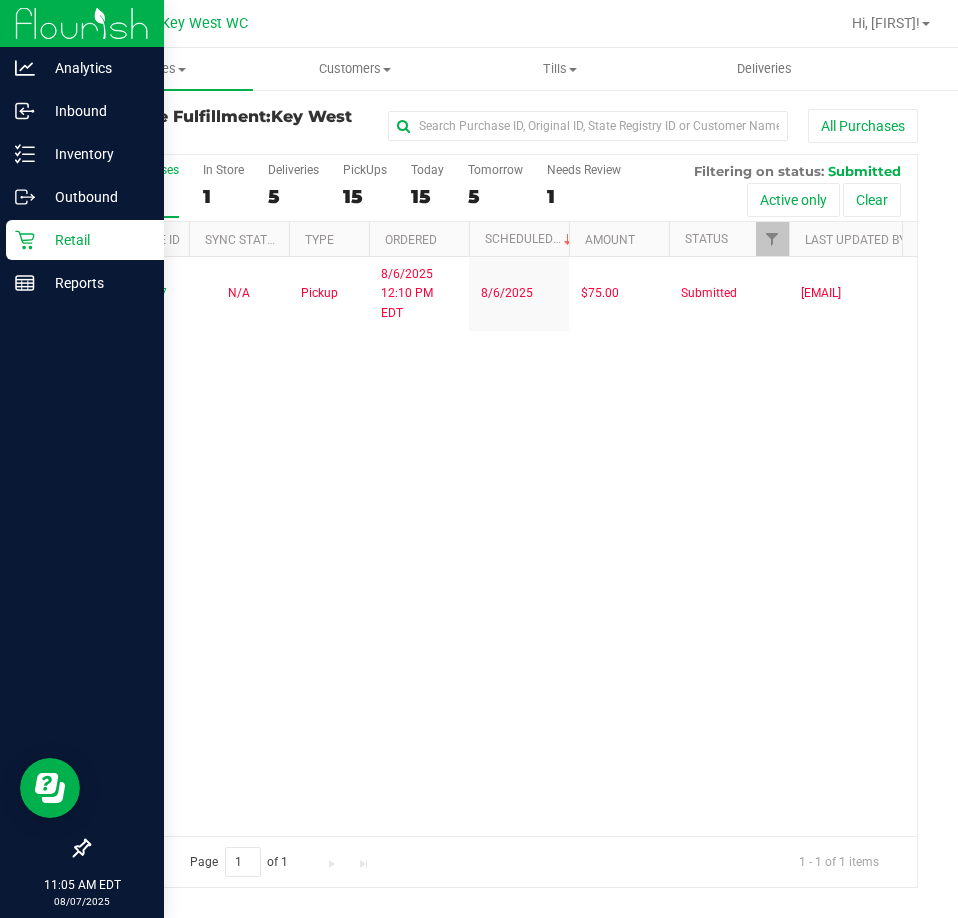 click 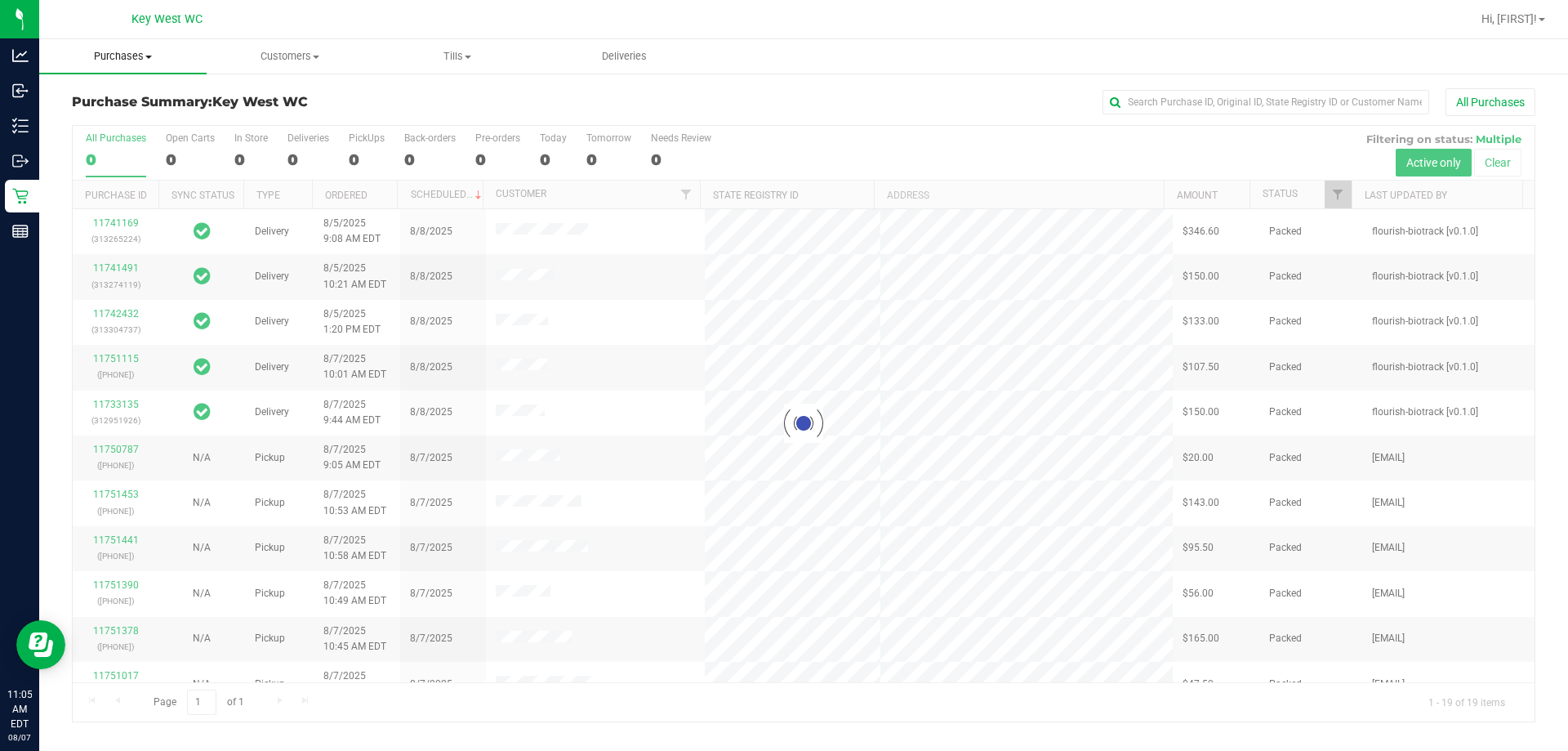 click on "Purchases" at bounding box center [122, 56] 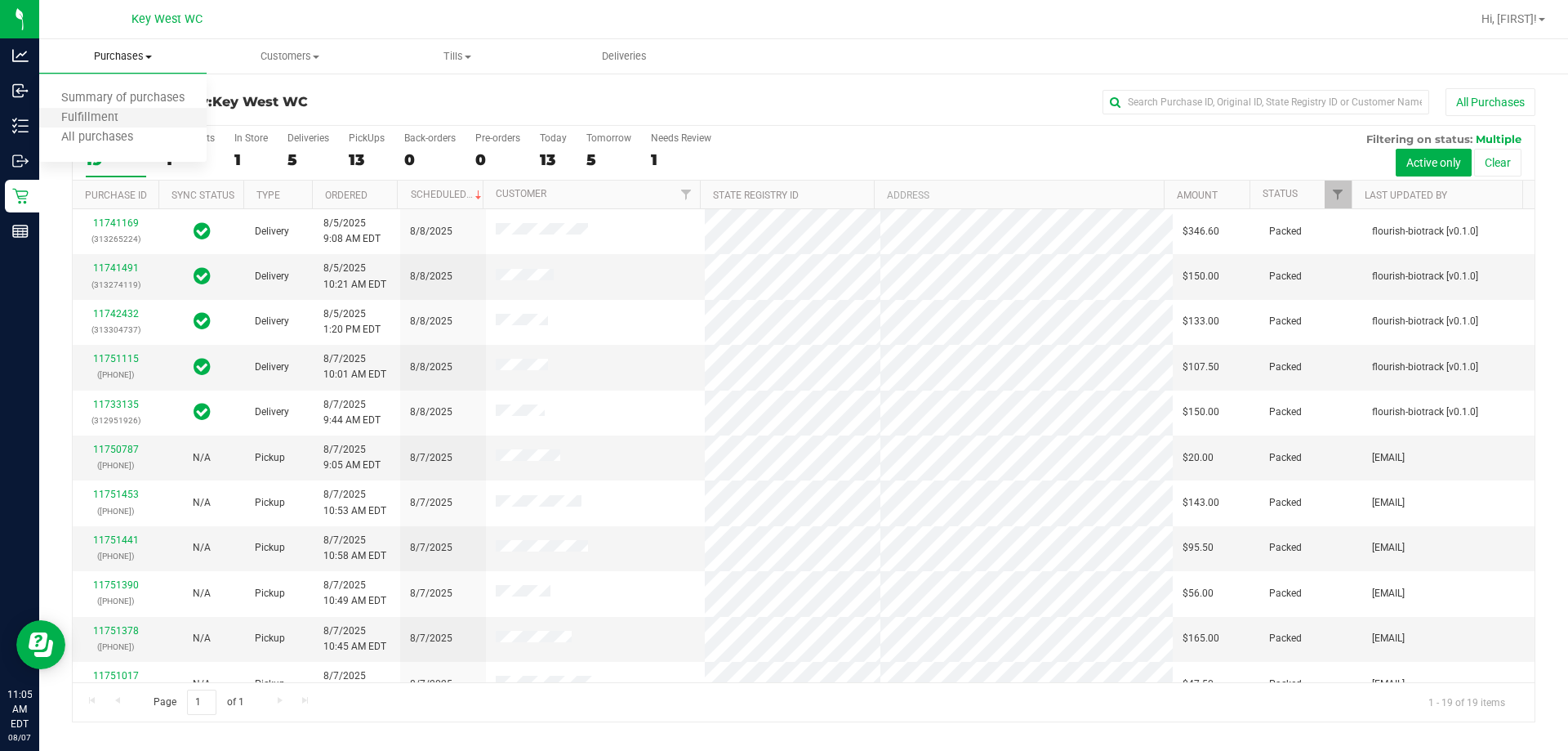 click on "Fulfillment" at bounding box center (122, 118) 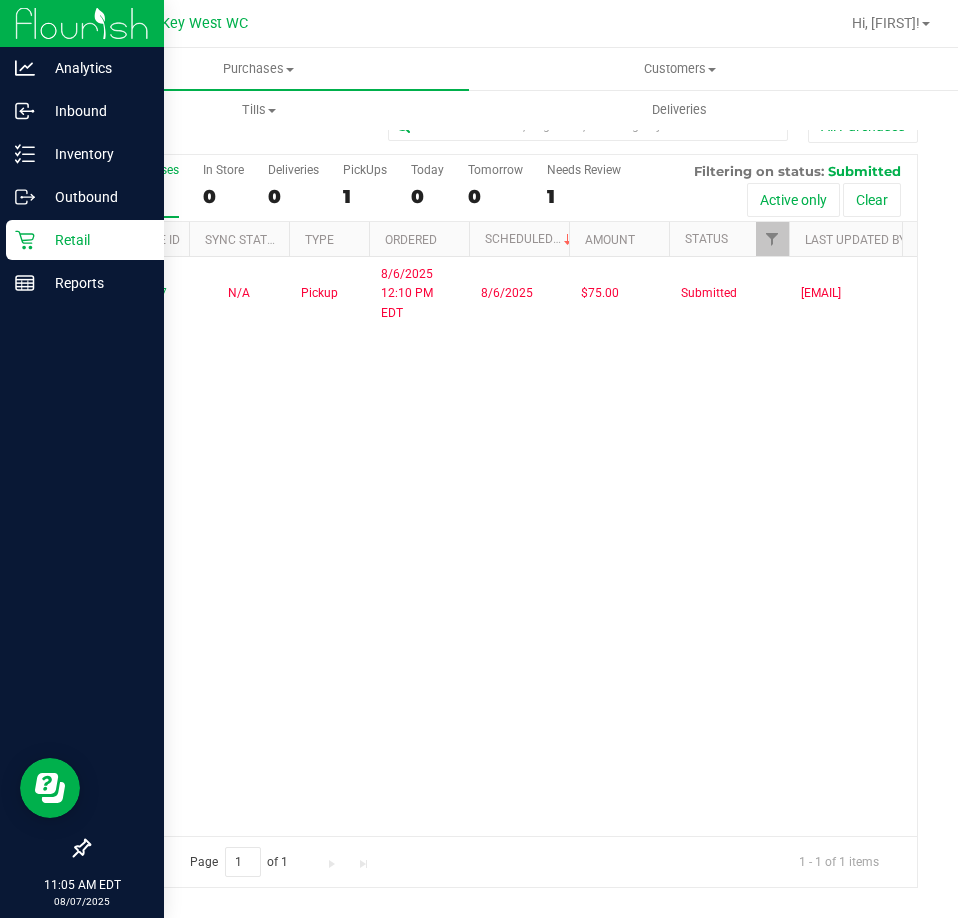 click on "Retail" at bounding box center [95, 240] 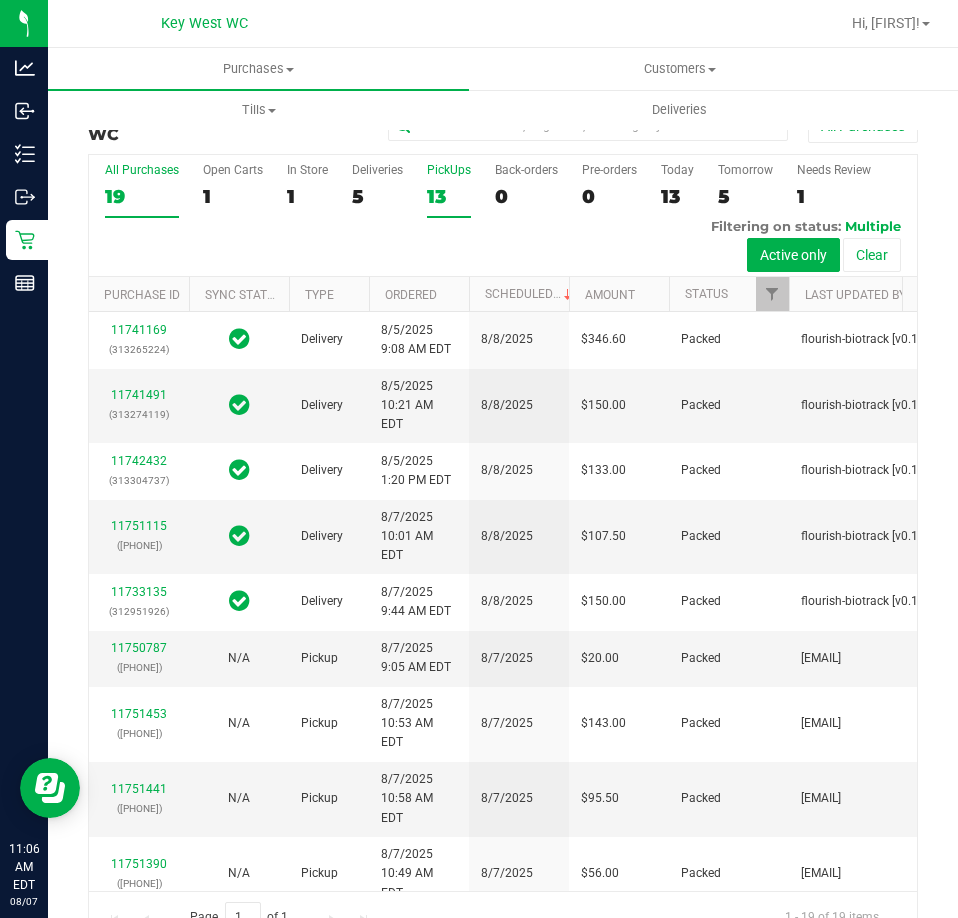 click on "PickUps
13" at bounding box center [449, 190] 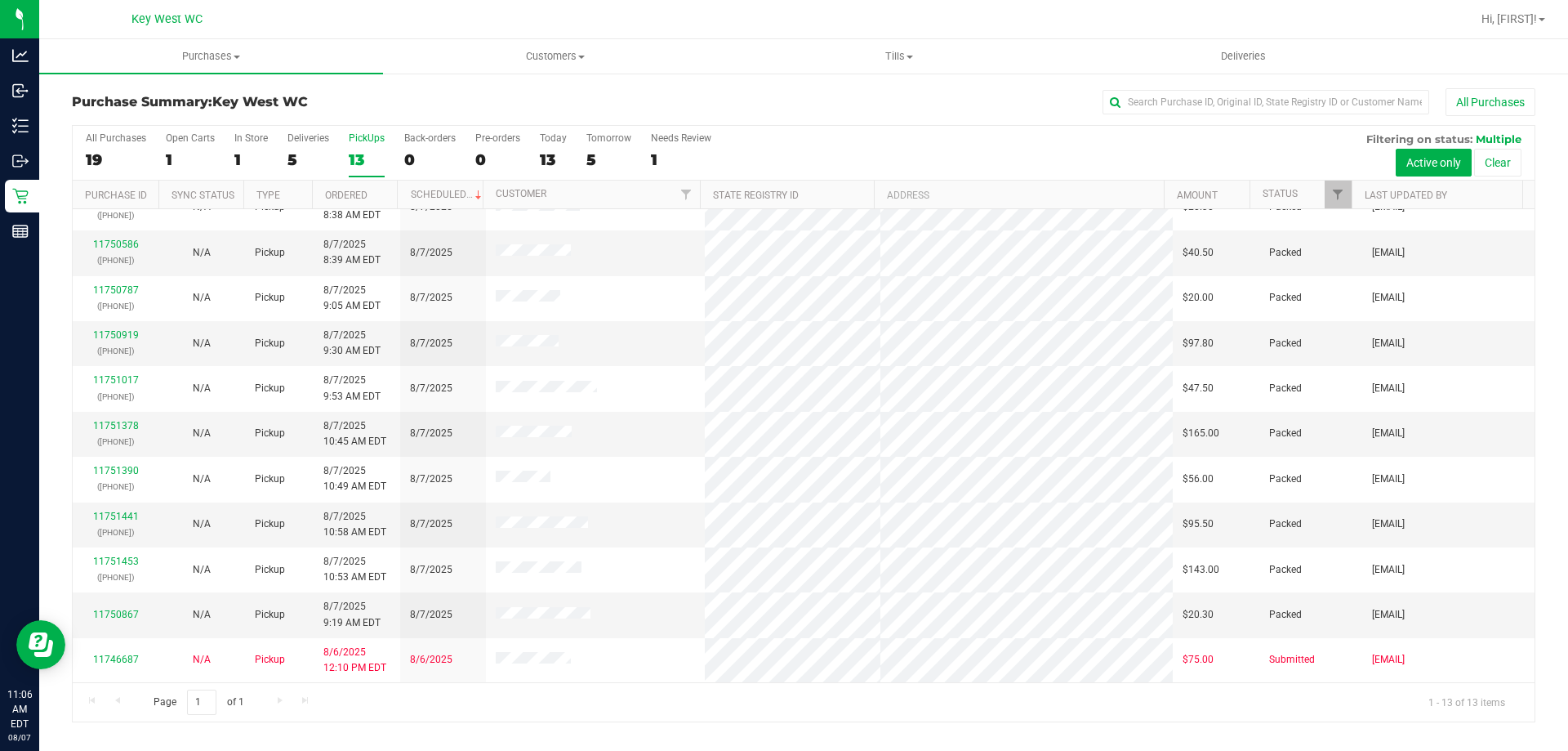scroll, scrollTop: 0, scrollLeft: 0, axis: both 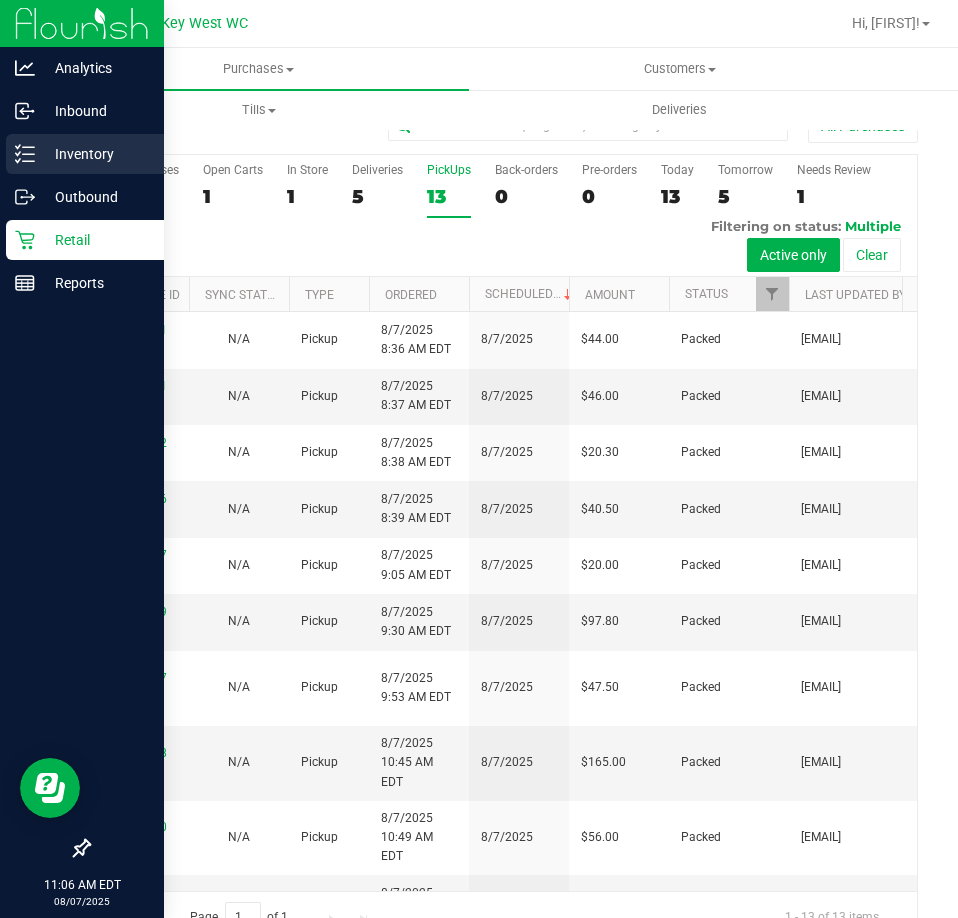 click 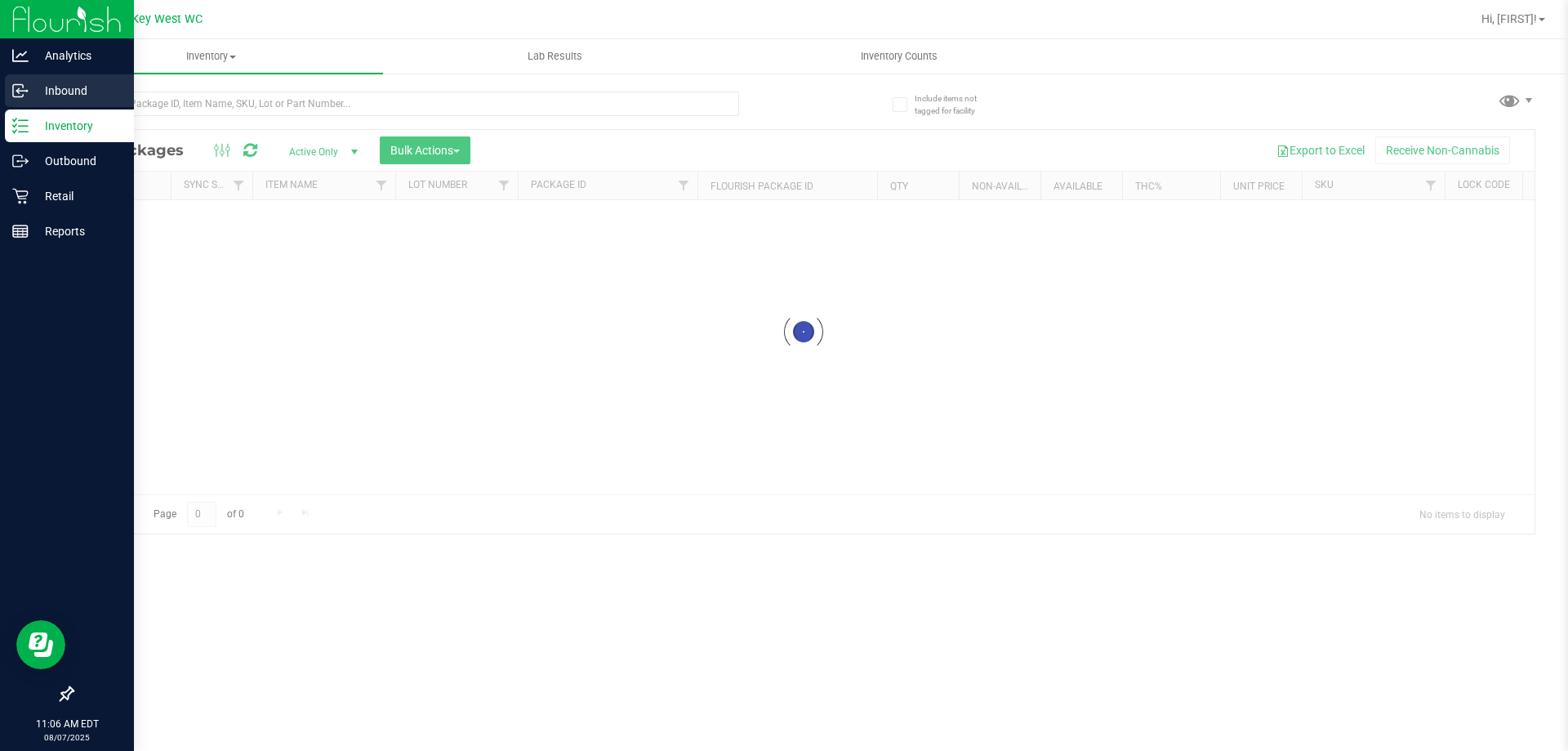 click on "Inbound" at bounding box center (78, 91) 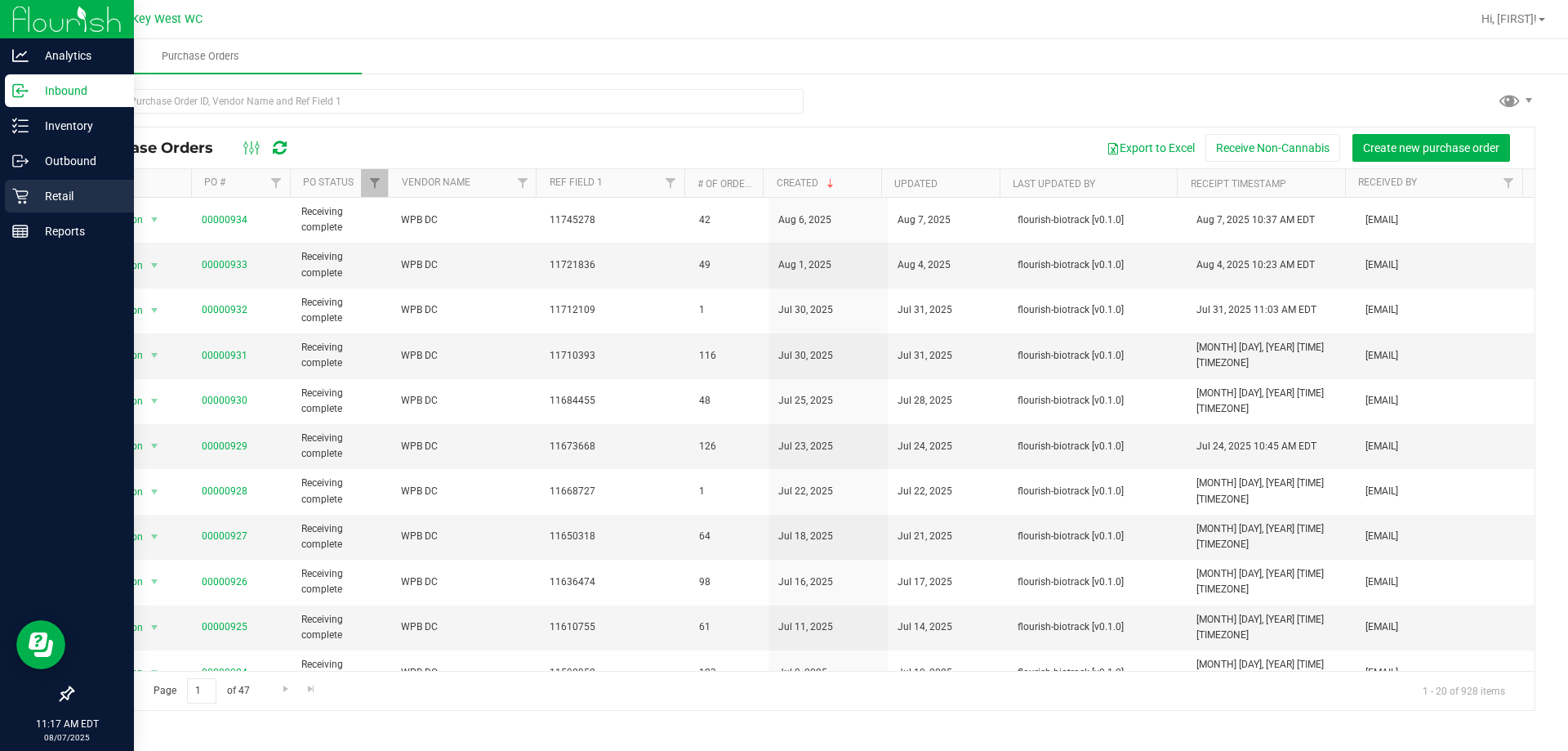 click 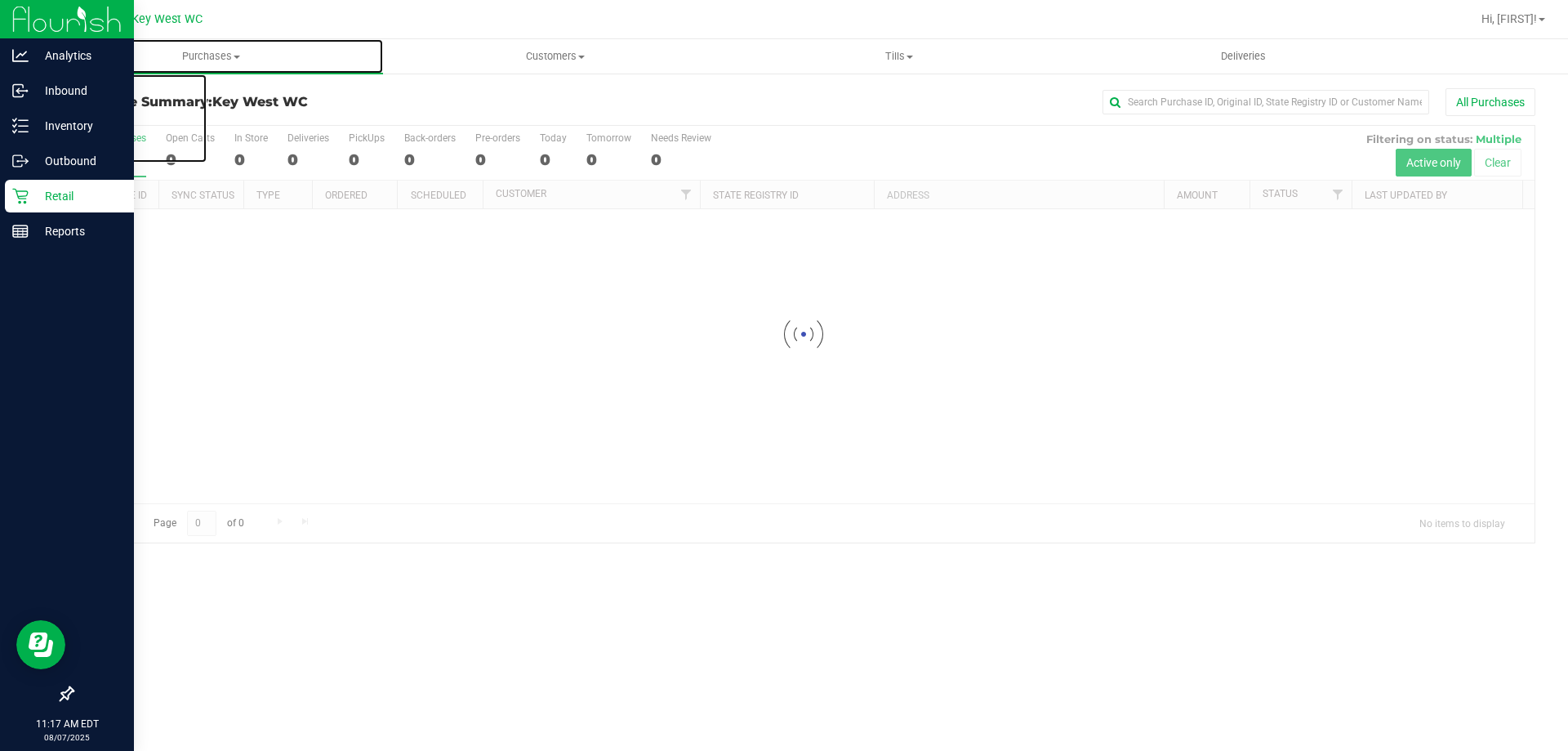 click on "Purchases" at bounding box center [211, 56] 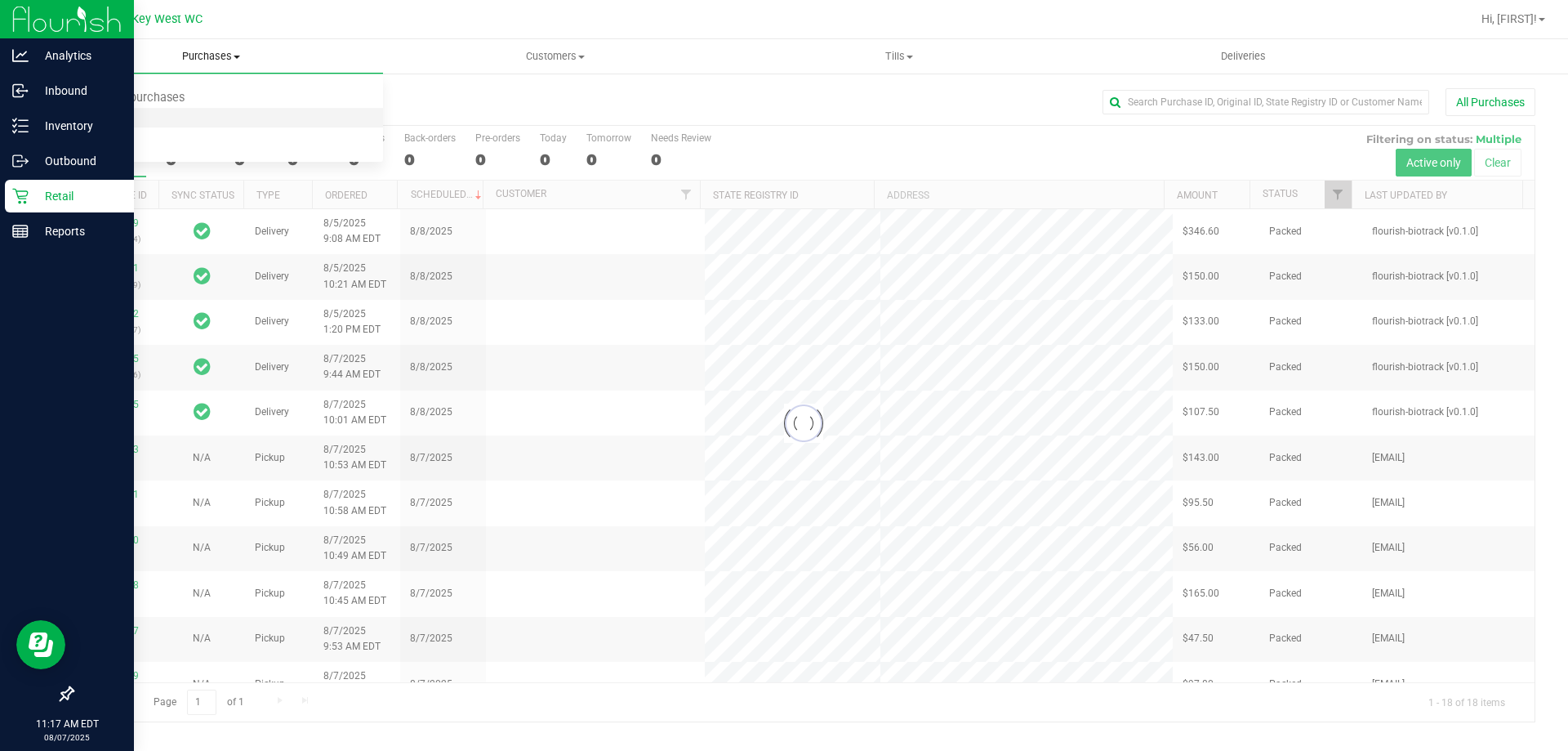 click on "Fulfillment" at bounding box center (90, 118) 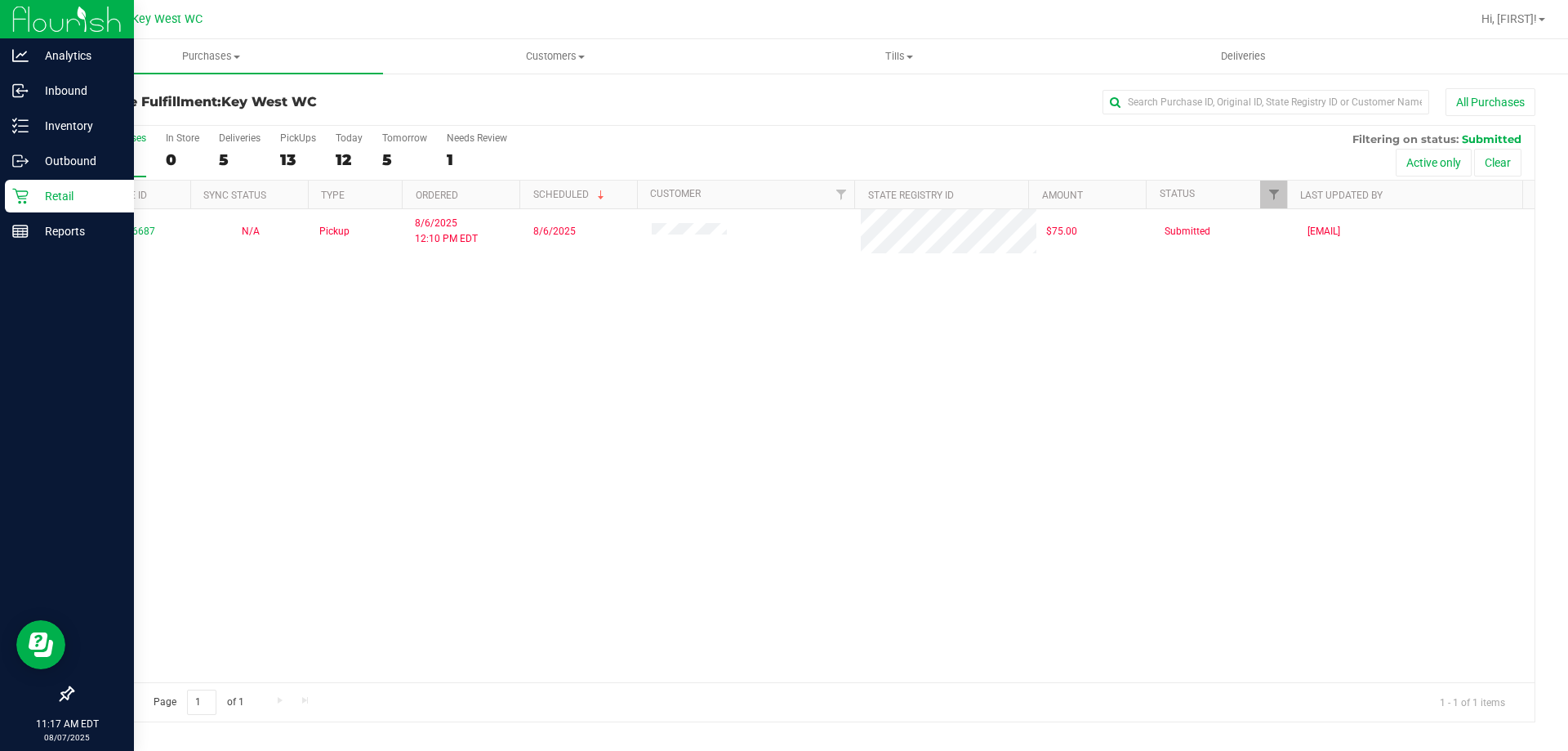 click on "[ID]
N/A
Pickup [MONTH]/[DAY]/[YEAR] [TIME] [TIMEZONE] [MONTH]/[DAY]/[YEAR]
[PRICE]
Submitted [EMAIL]" at bounding box center (804, 445) 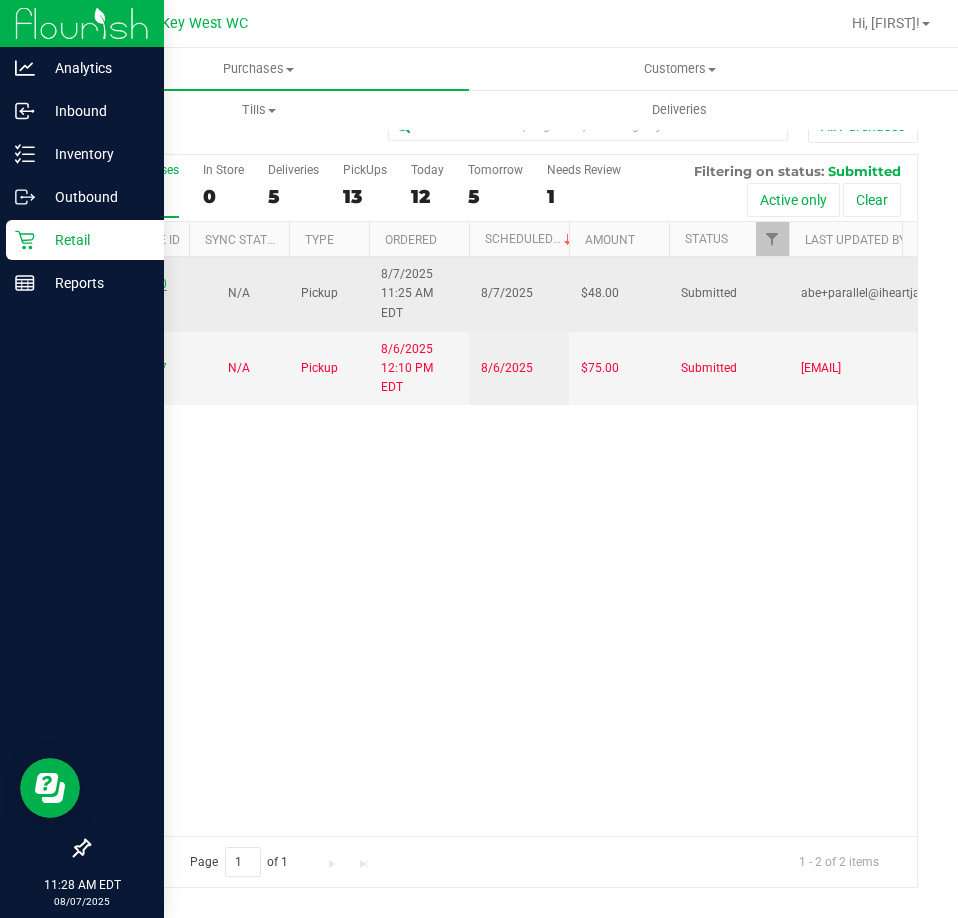 click on "11751700" at bounding box center (139, 284) 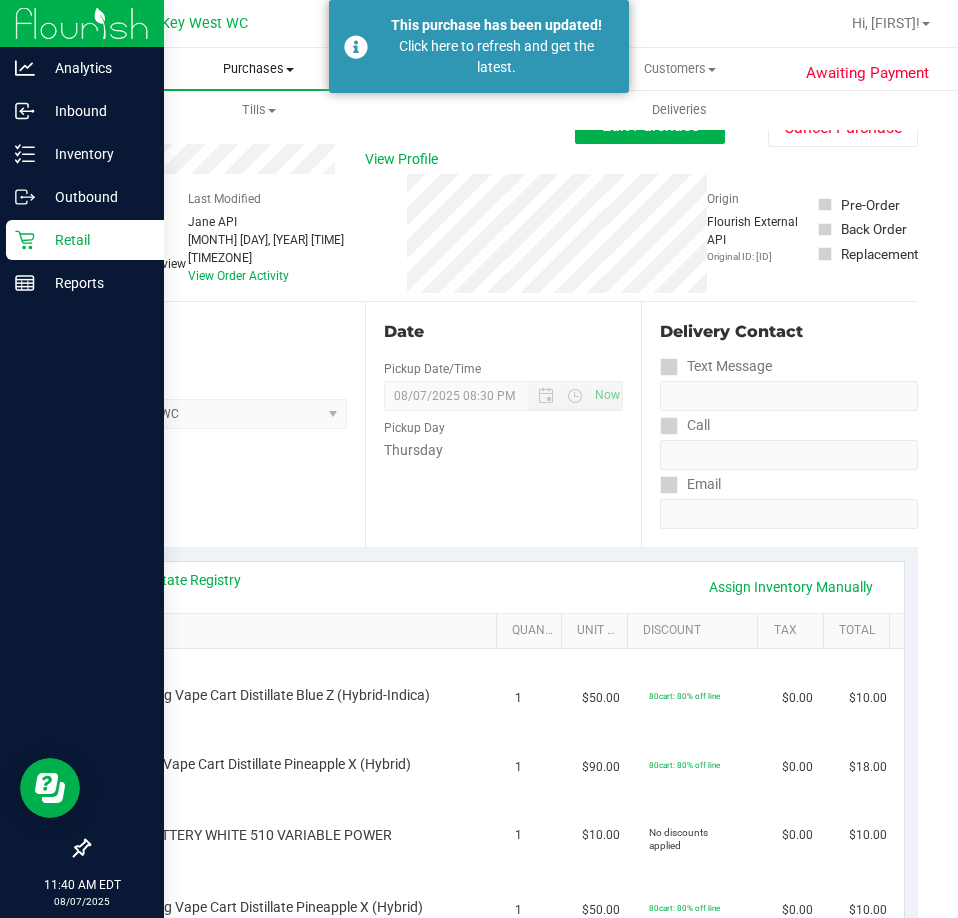 click on "Purchases" at bounding box center (258, 69) 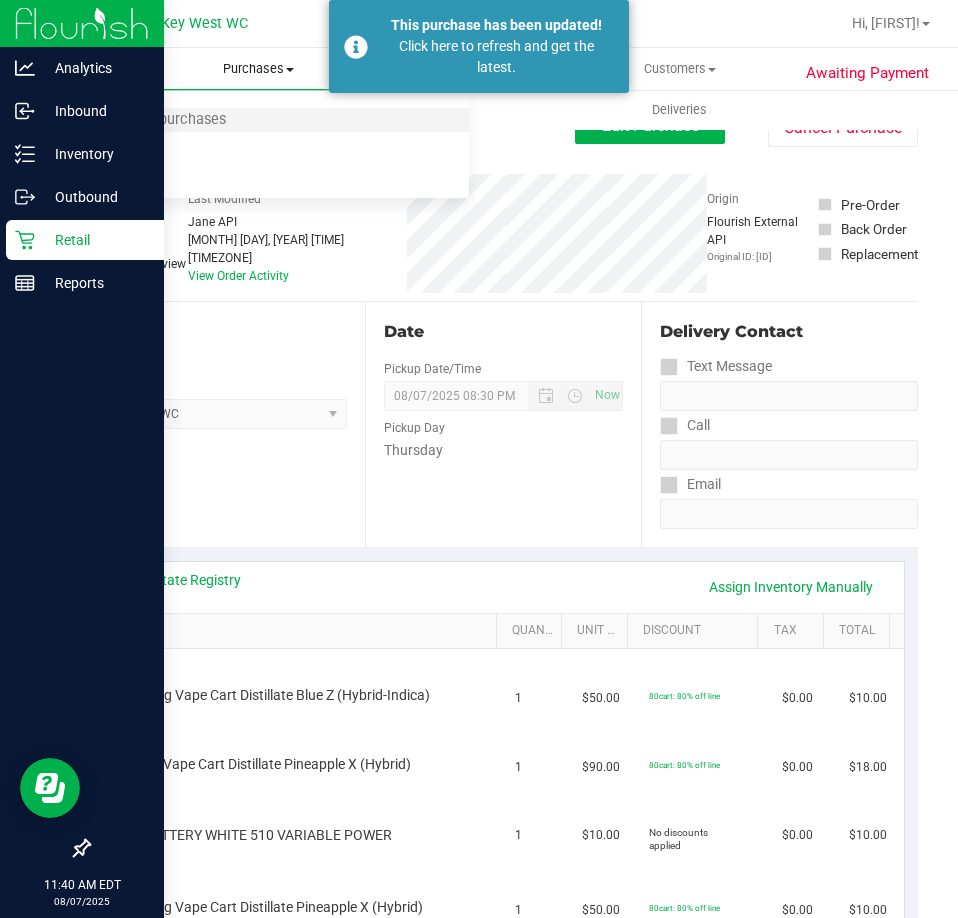 click on "Summary of purchases" at bounding box center [258, 121] 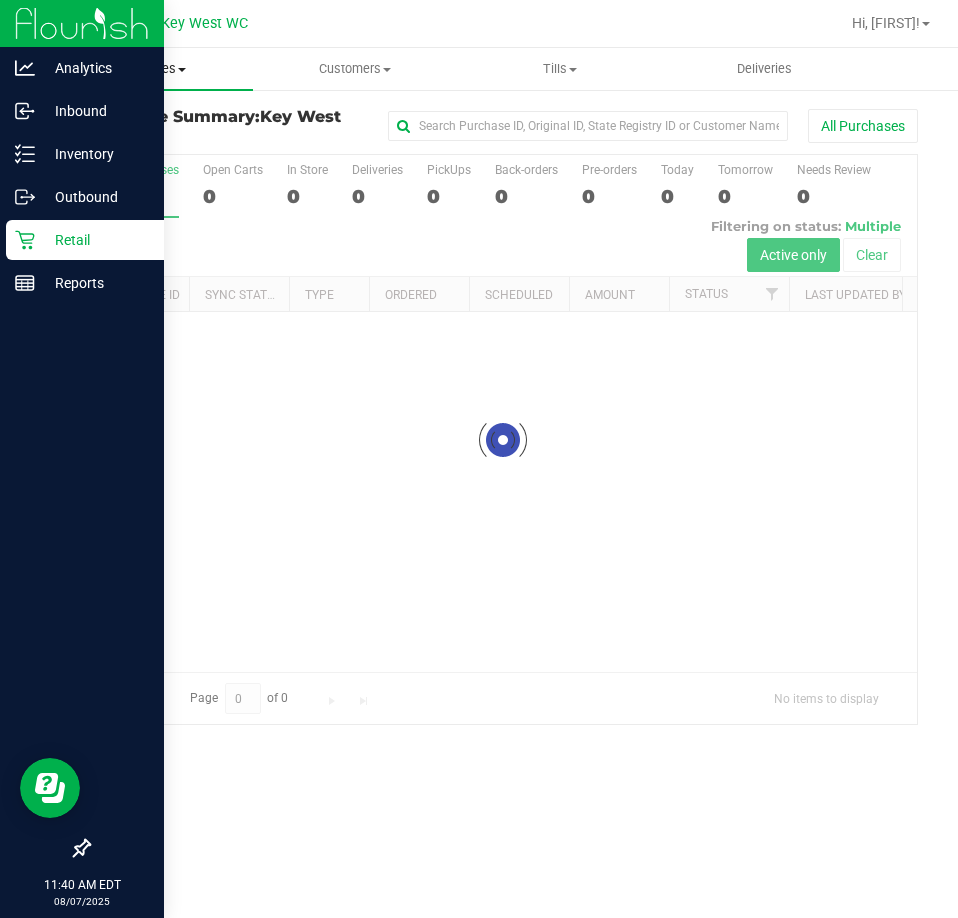 click at bounding box center [182, 70] 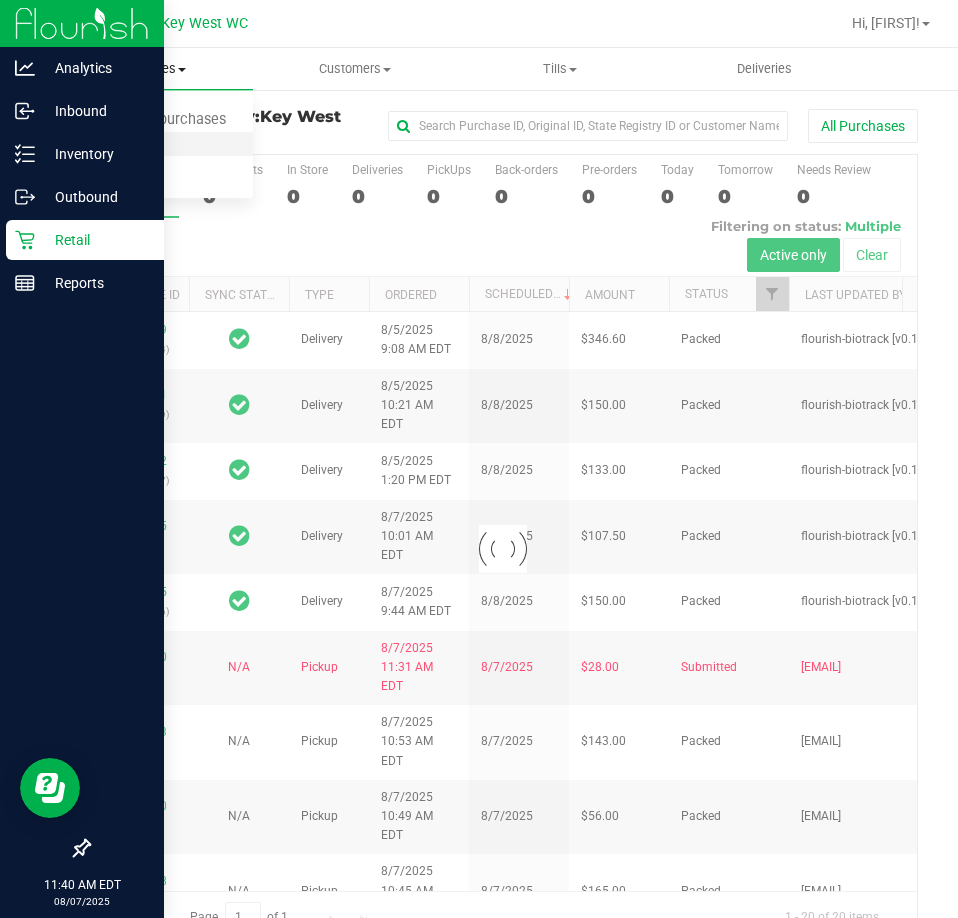 click on "Fulfillment" at bounding box center [110, 144] 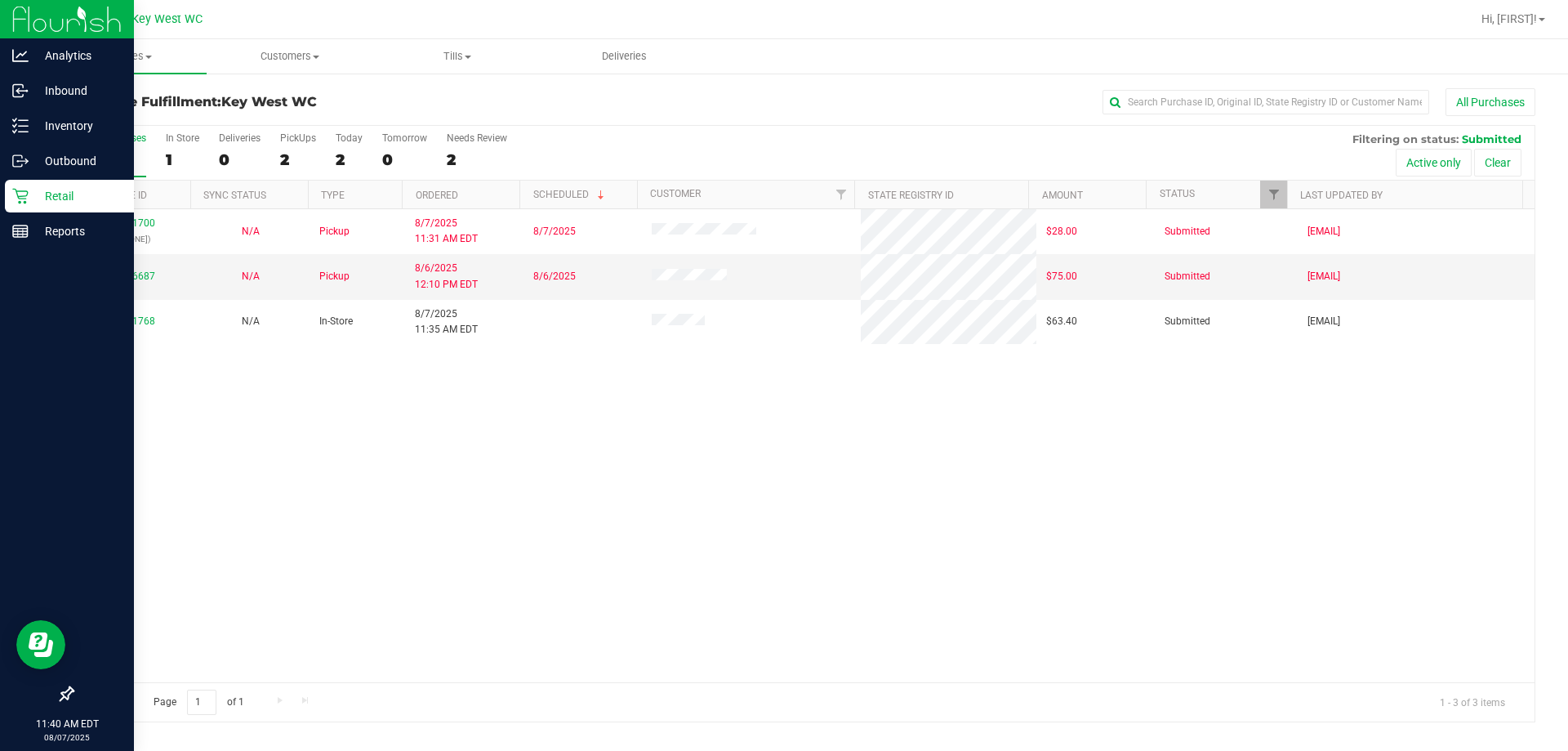 click on "[ID]
([PHONE])
N/A
Pickup [MONTH]/[DAY]/[YEAR] [TIME] [TIMEZONE] [MONTH]/[DAY]/[YEAR]
[PRICE]
Submitted [EMAIL]
[ID]
N/A
Pickup [MONTH]/[DAY]/[YEAR] [TIME] [TIMEZONE] [MONTH]/[DAY]/[YEAR]
[PRICE]
Submitted [EMAIL]
[ID]
N/A
In-Store [MONTH]/[DAY]/[YEAR] [TIME]
[PRICE]
Submitted [EMAIL]" at bounding box center (804, 445) 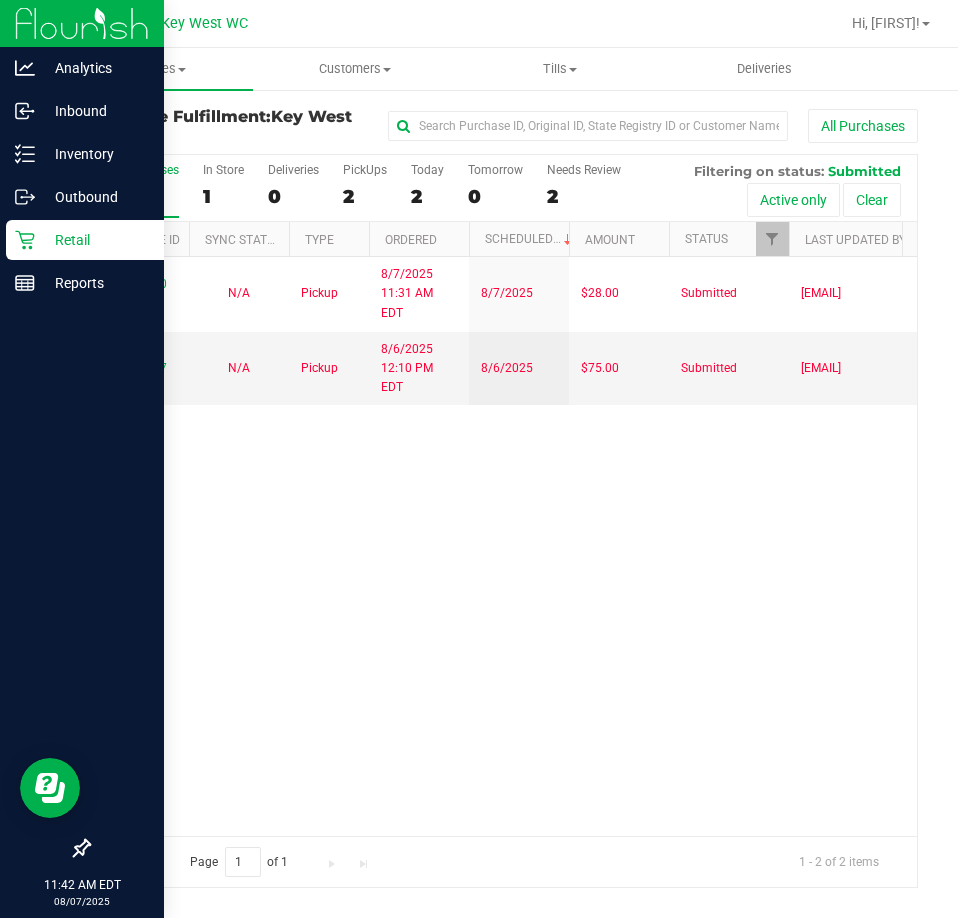 click on "[ID]
([PHONE])
N/A
Pickup [MONTH]/[DAY]/[YEAR] [TIME] [TIMEZONE] [MONTH]/[DAY]/[YEAR]
[PRICE]
Submitted [EMAIL]
[ID]
N/A
Pickup [MONTH]/[DAY]/[YEAR] [TIME] [TIMEZONE] [MONTH]/[DAY]/[YEAR]
[PRICE]
Submitted [EMAIL]" at bounding box center (503, 546) 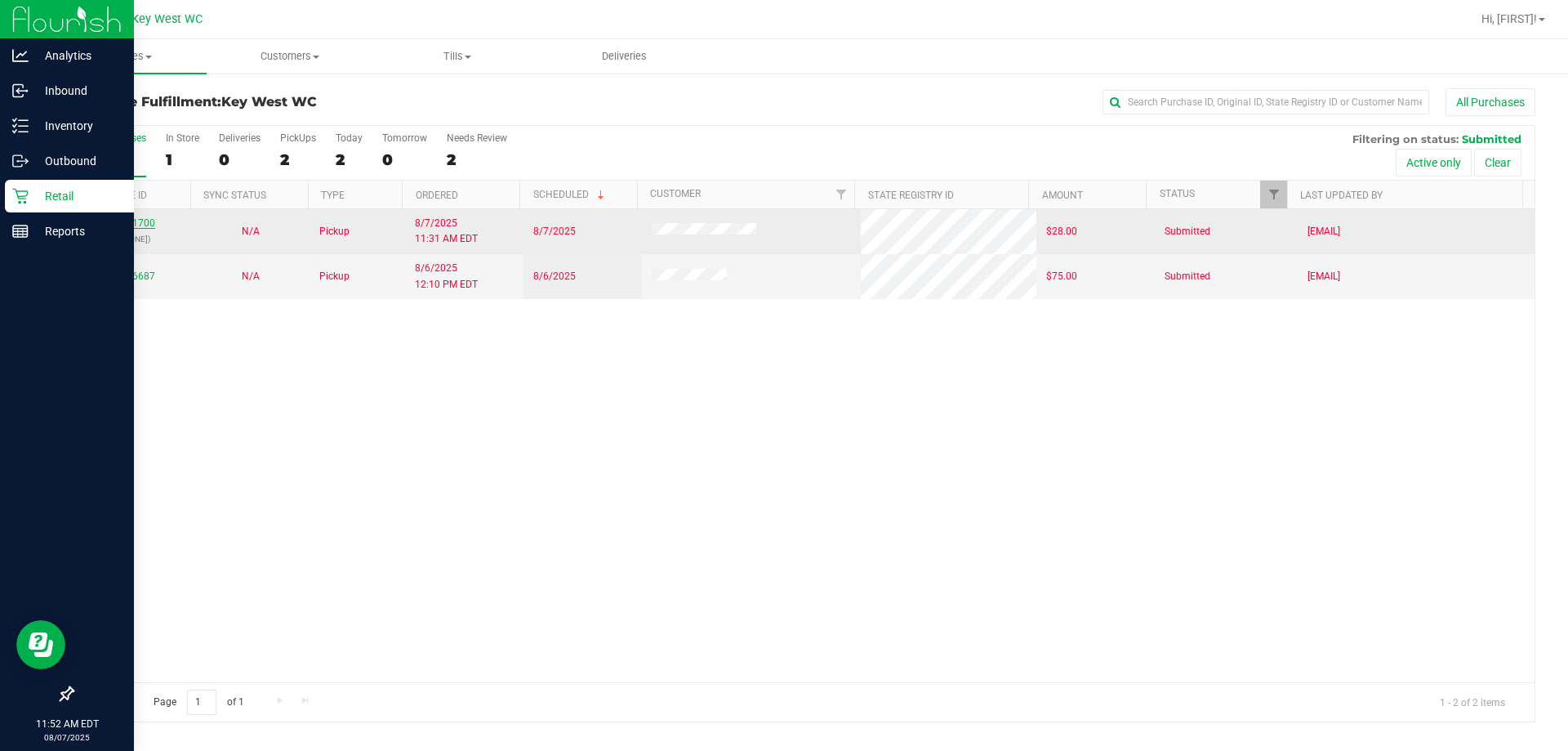 click on "11751700" at bounding box center (132, 223) 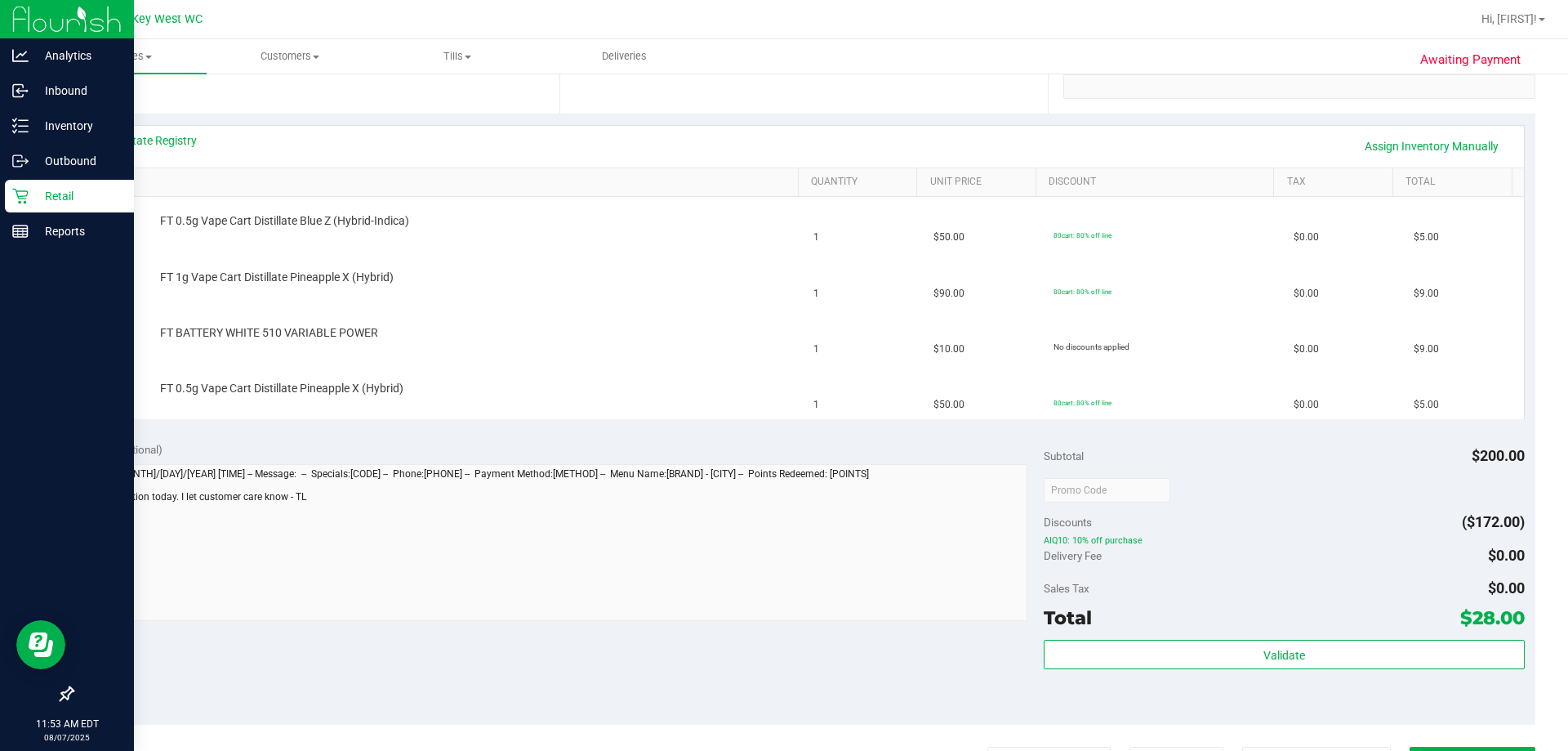 scroll, scrollTop: 0, scrollLeft: 0, axis: both 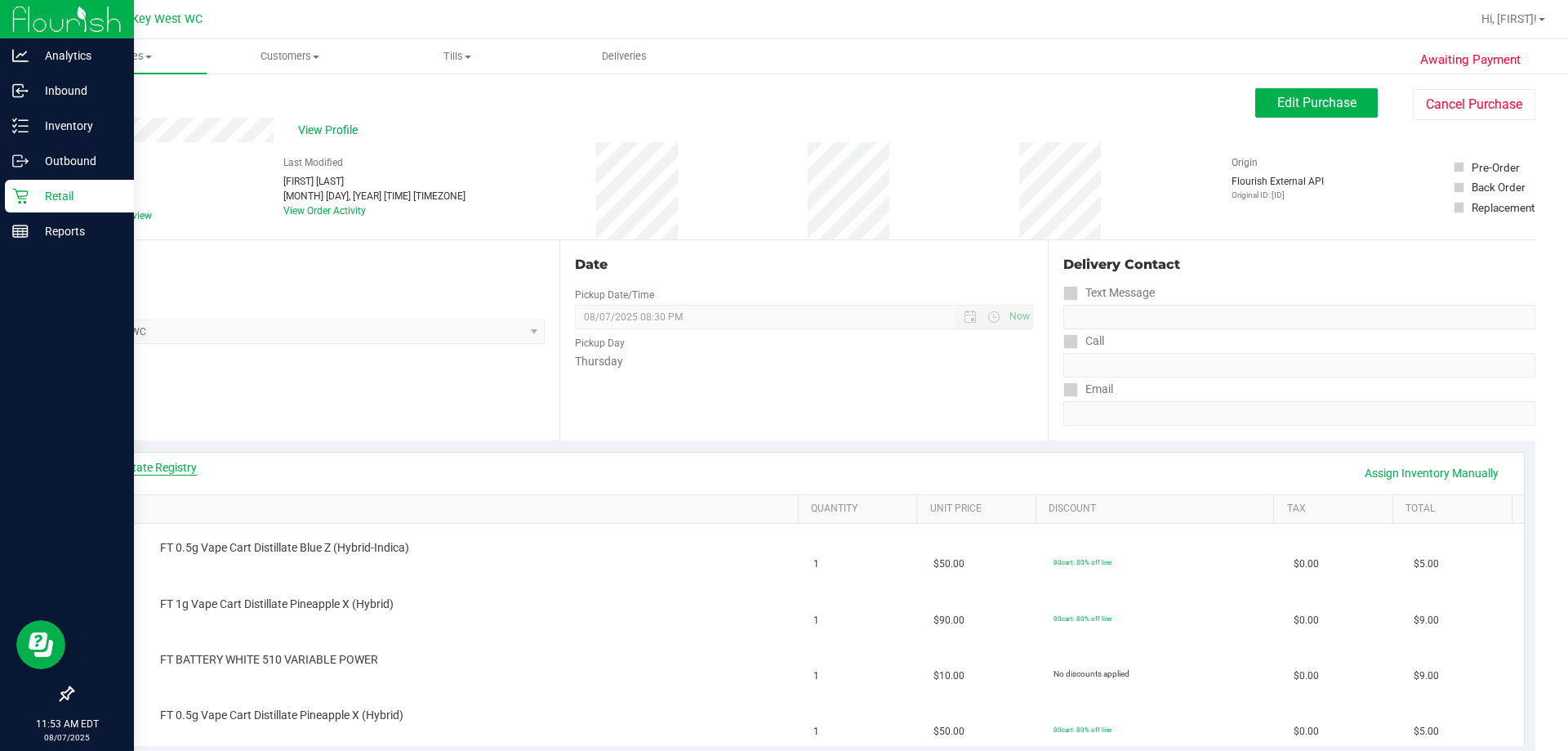 click on "View State Registry" at bounding box center (148, 467) 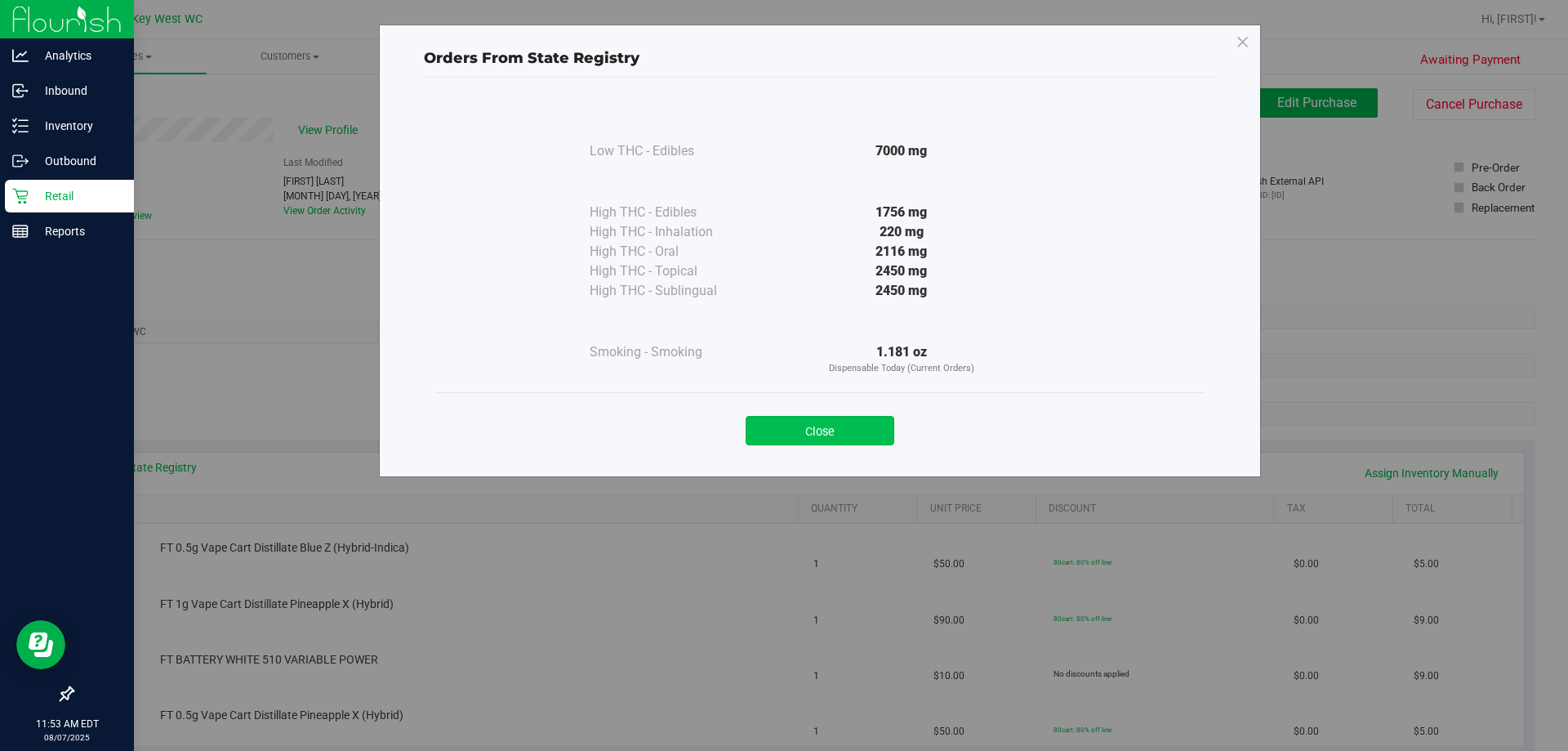 click on "Close" at bounding box center (820, 431) 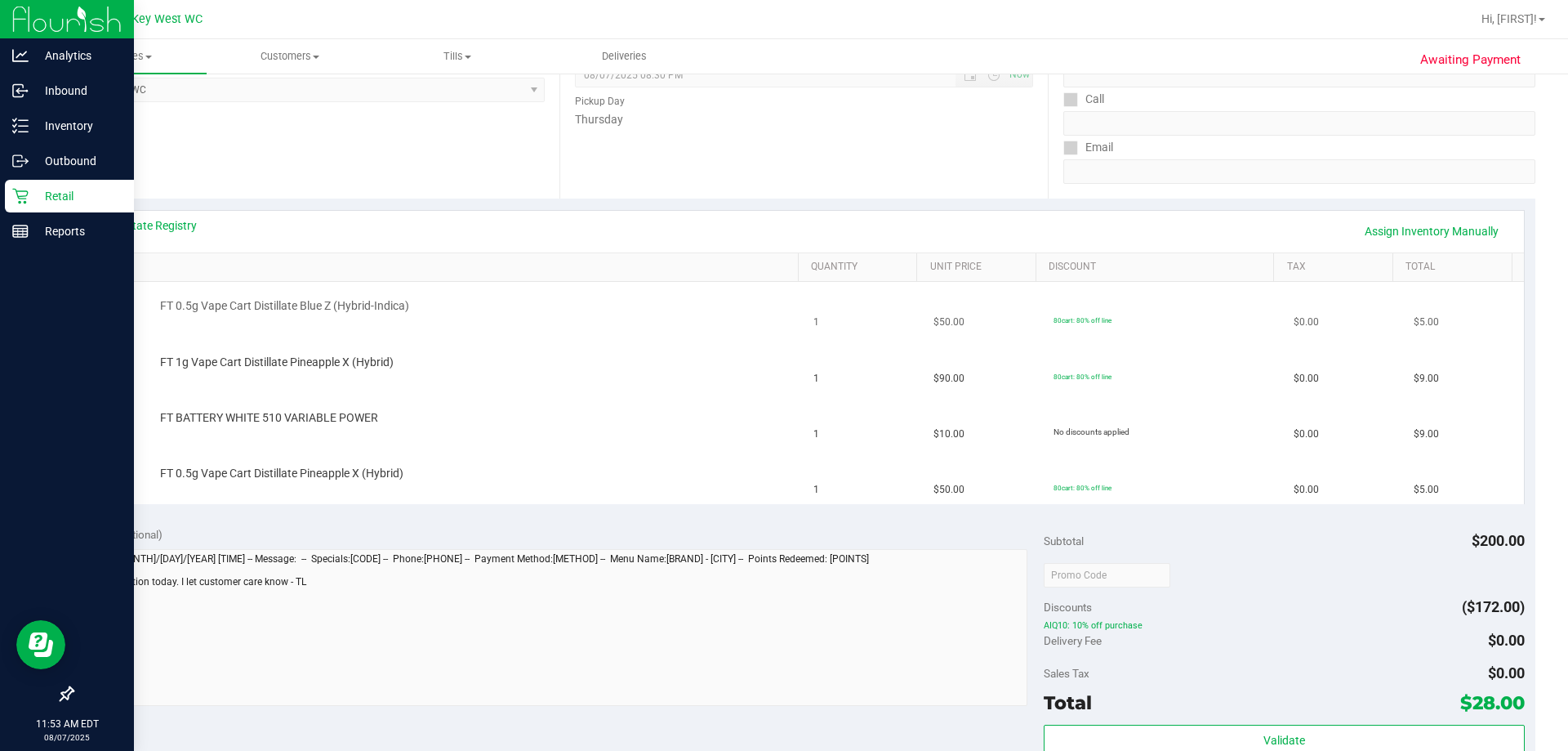 scroll, scrollTop: 245, scrollLeft: 0, axis: vertical 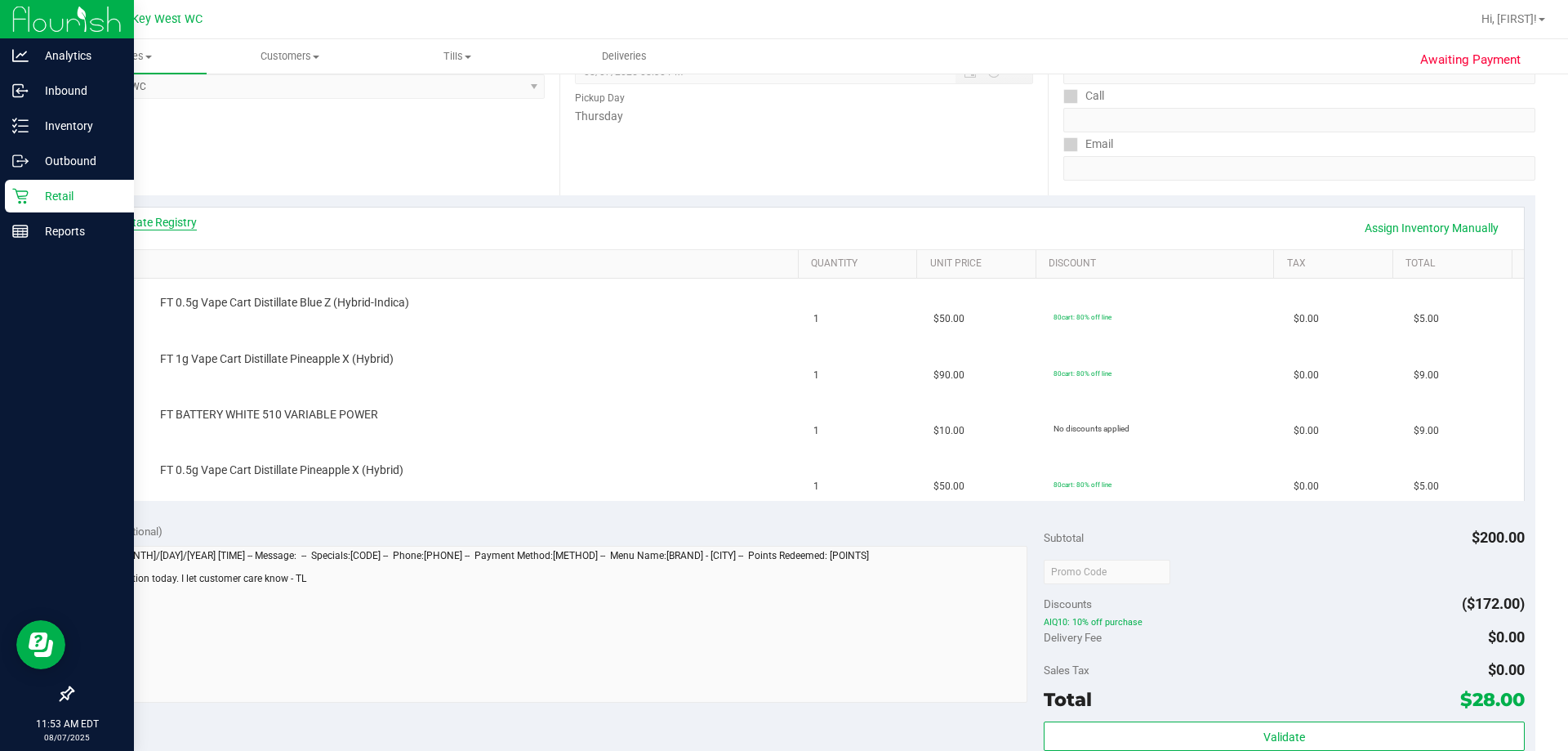 click on "View State Registry" at bounding box center (148, 222) 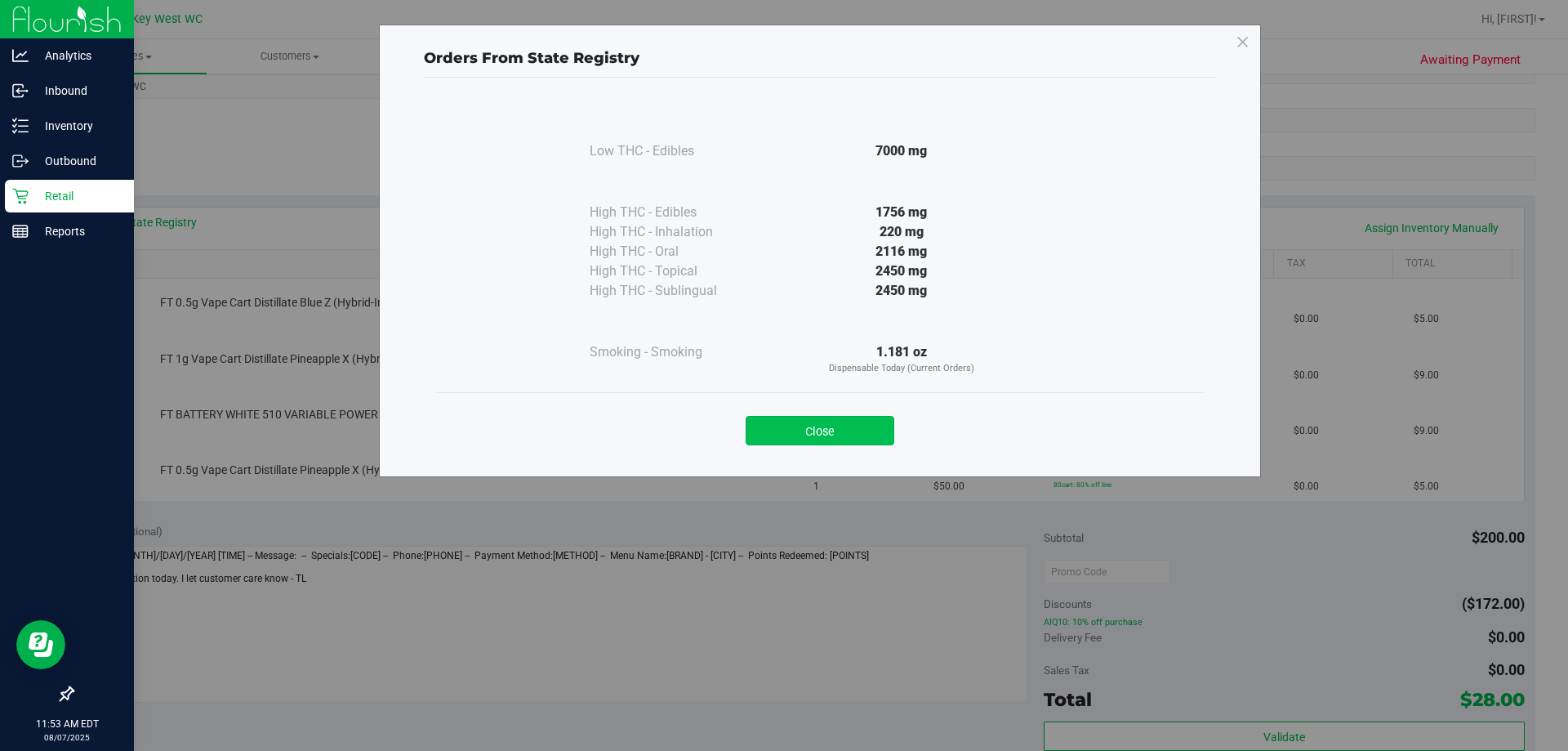 click on "Close" at bounding box center [820, 431] 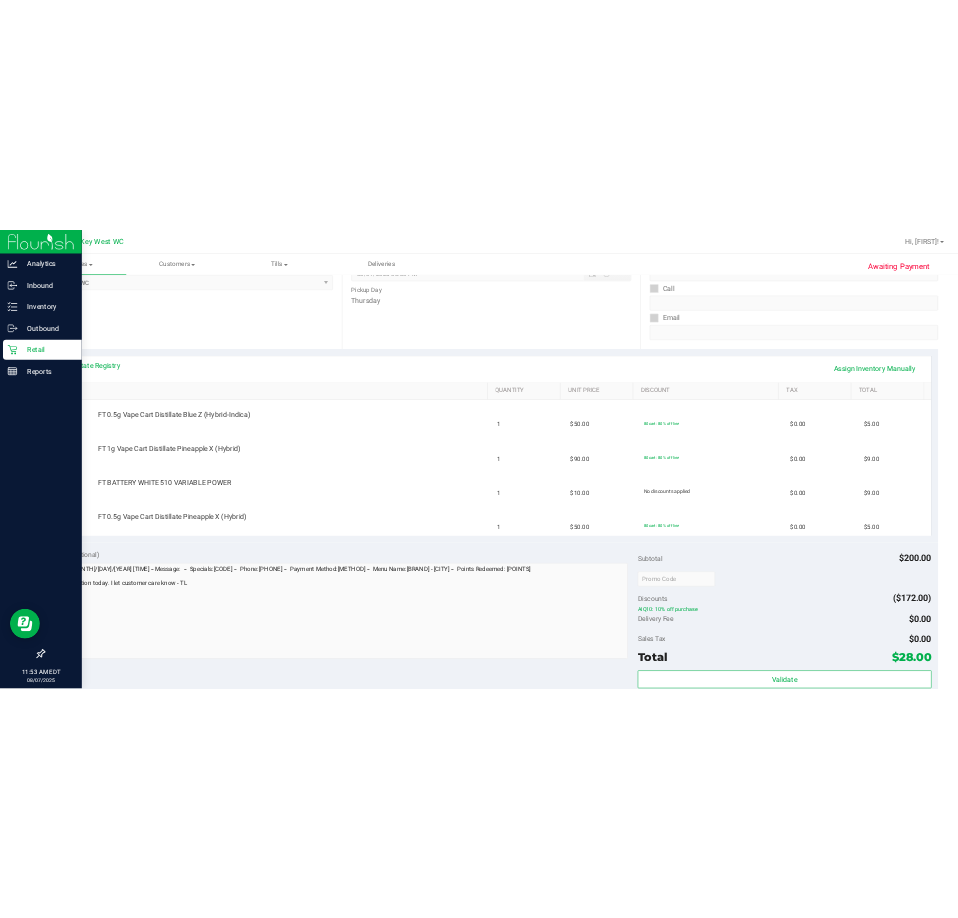 scroll, scrollTop: 0, scrollLeft: 0, axis: both 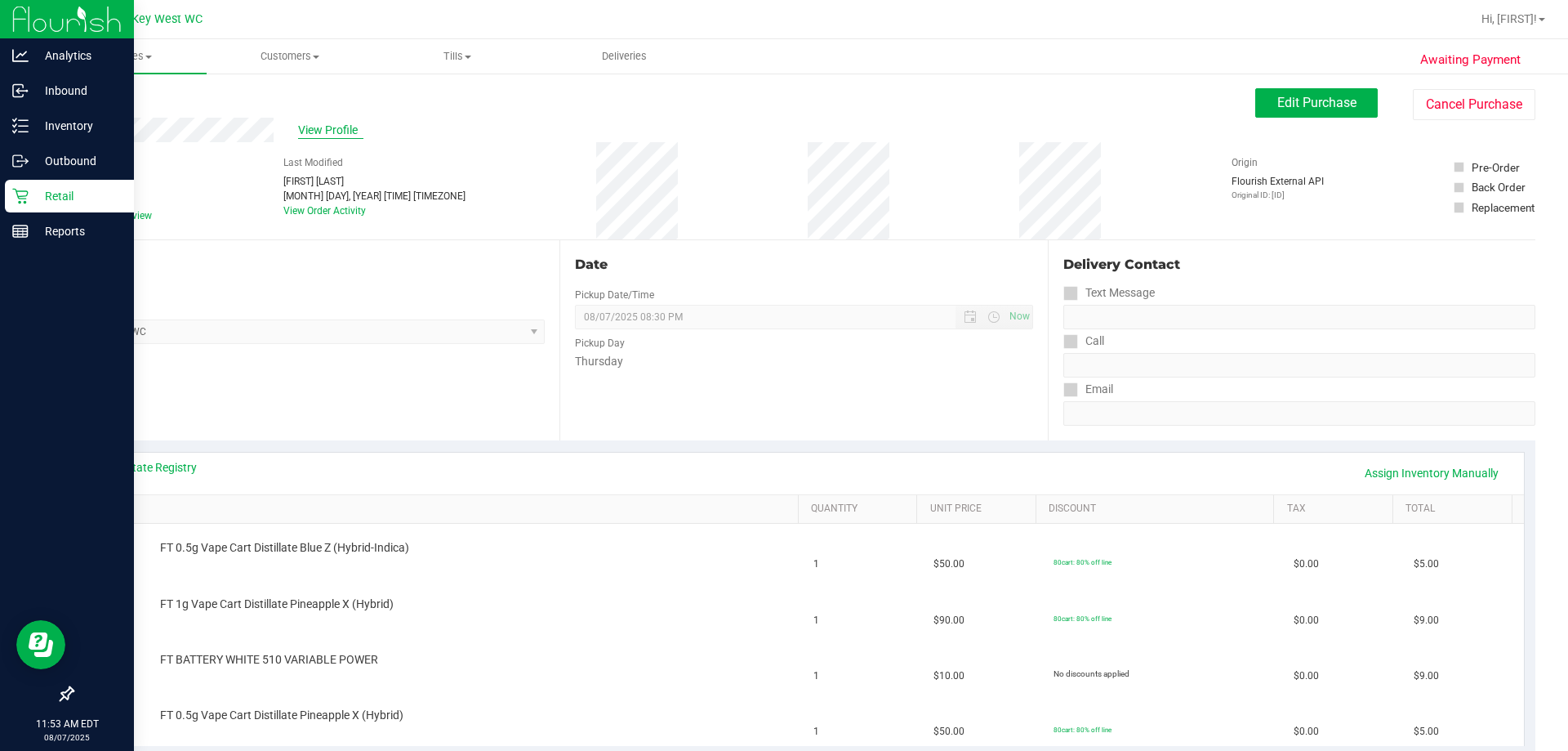 click on "View Profile" at bounding box center (331, 130) 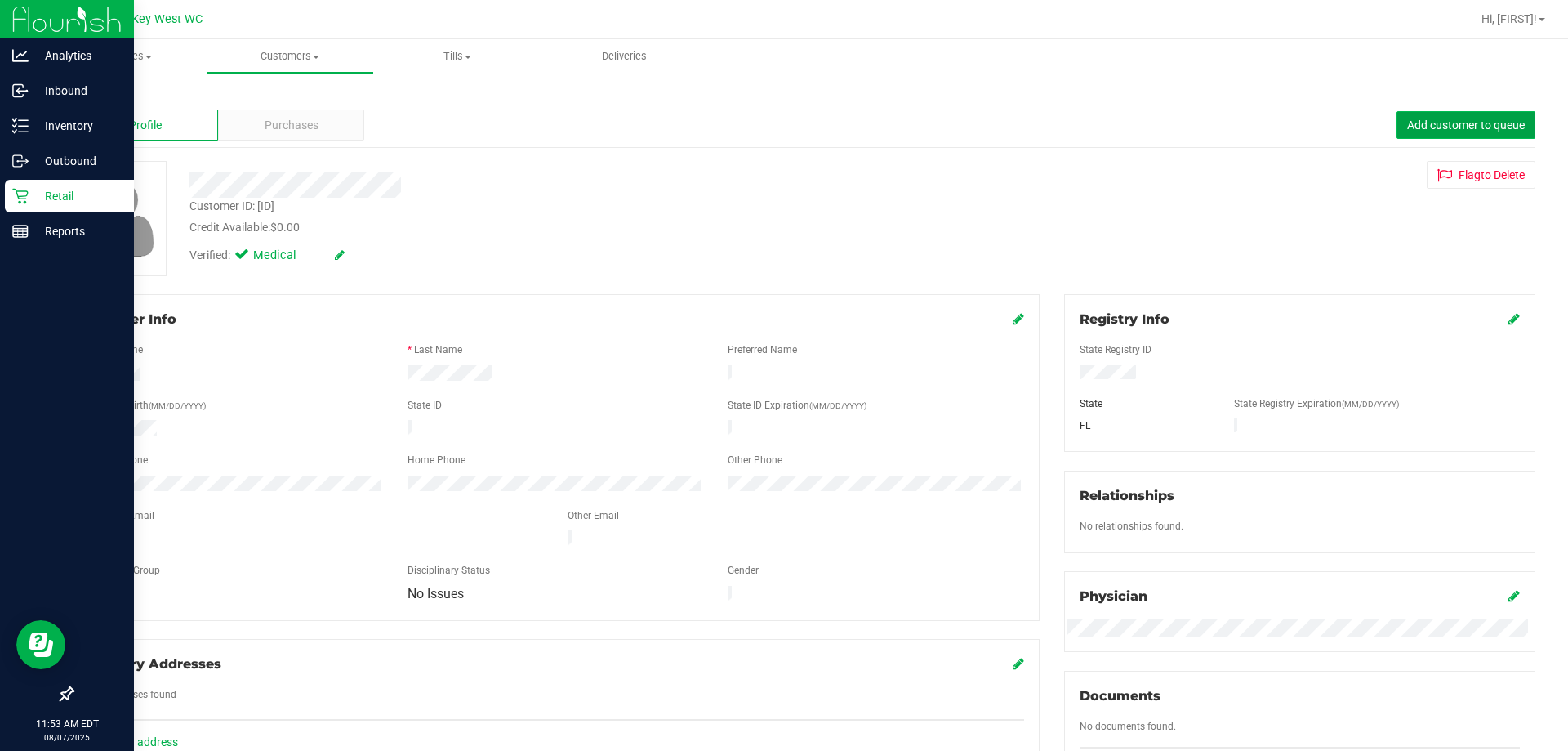 click on "Add customer to queue" at bounding box center [1466, 125] 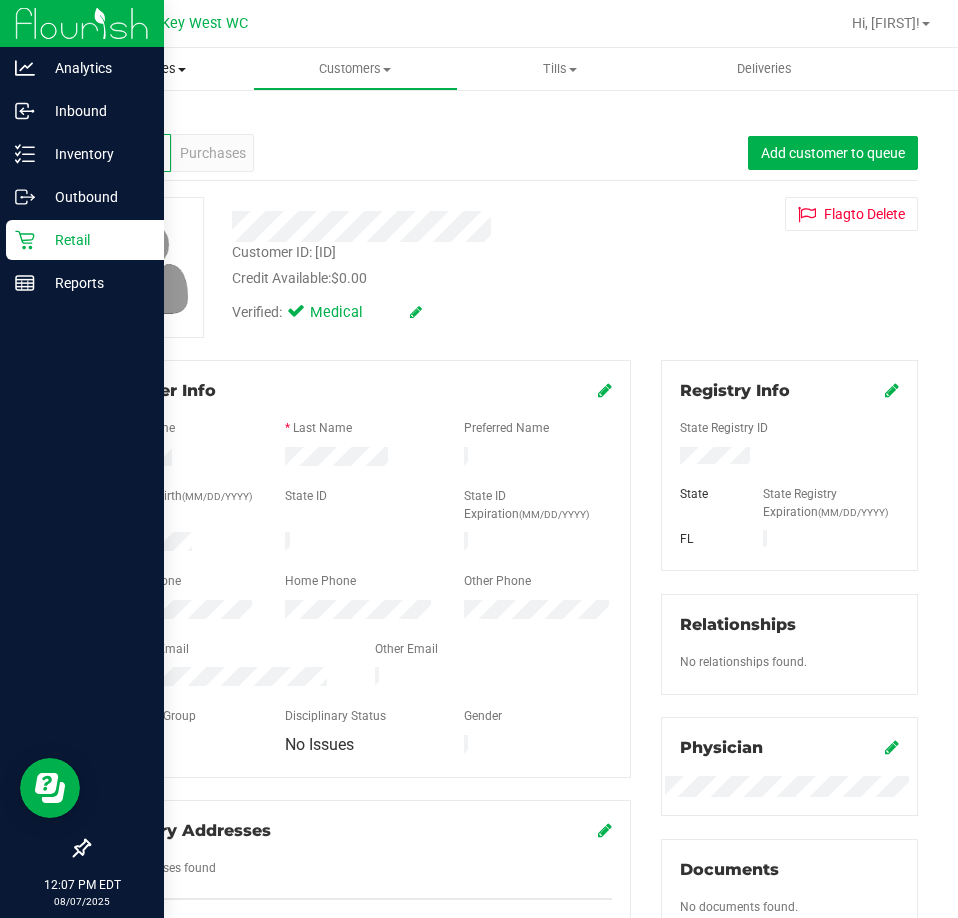 click on "Purchases
Summary of purchases
Fulfillment
All purchases" at bounding box center (150, 69) 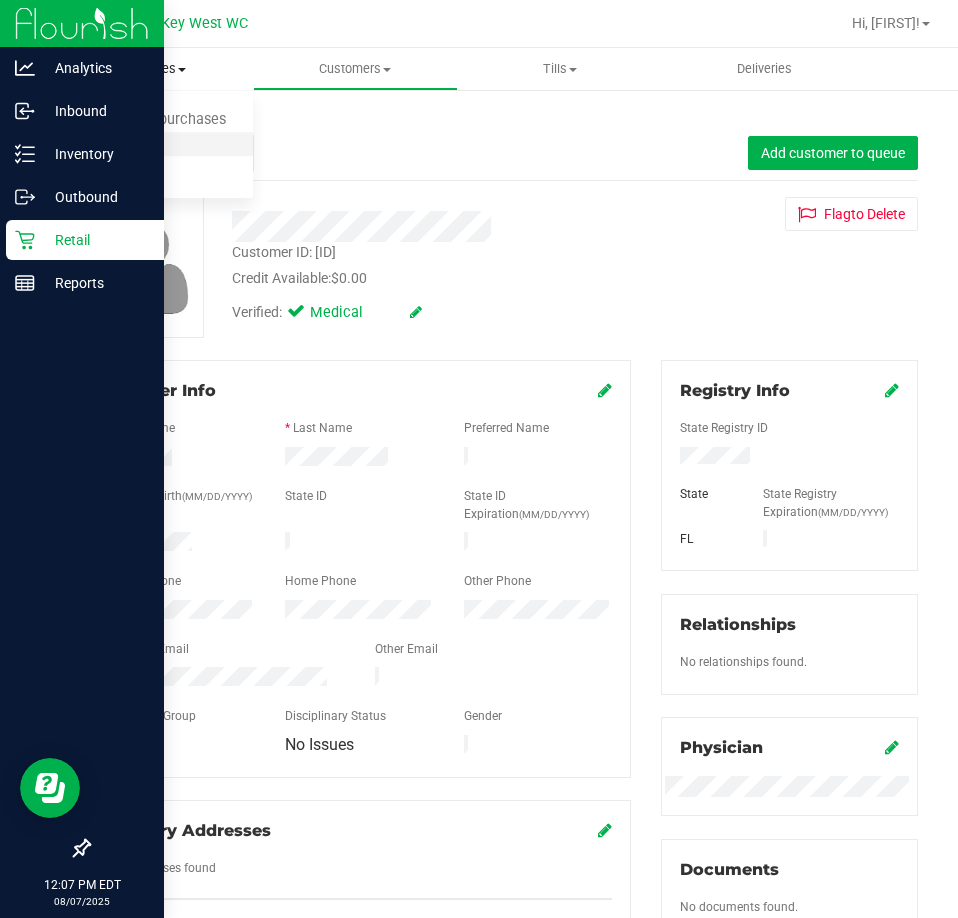 click on "Fulfillment" at bounding box center (110, 144) 